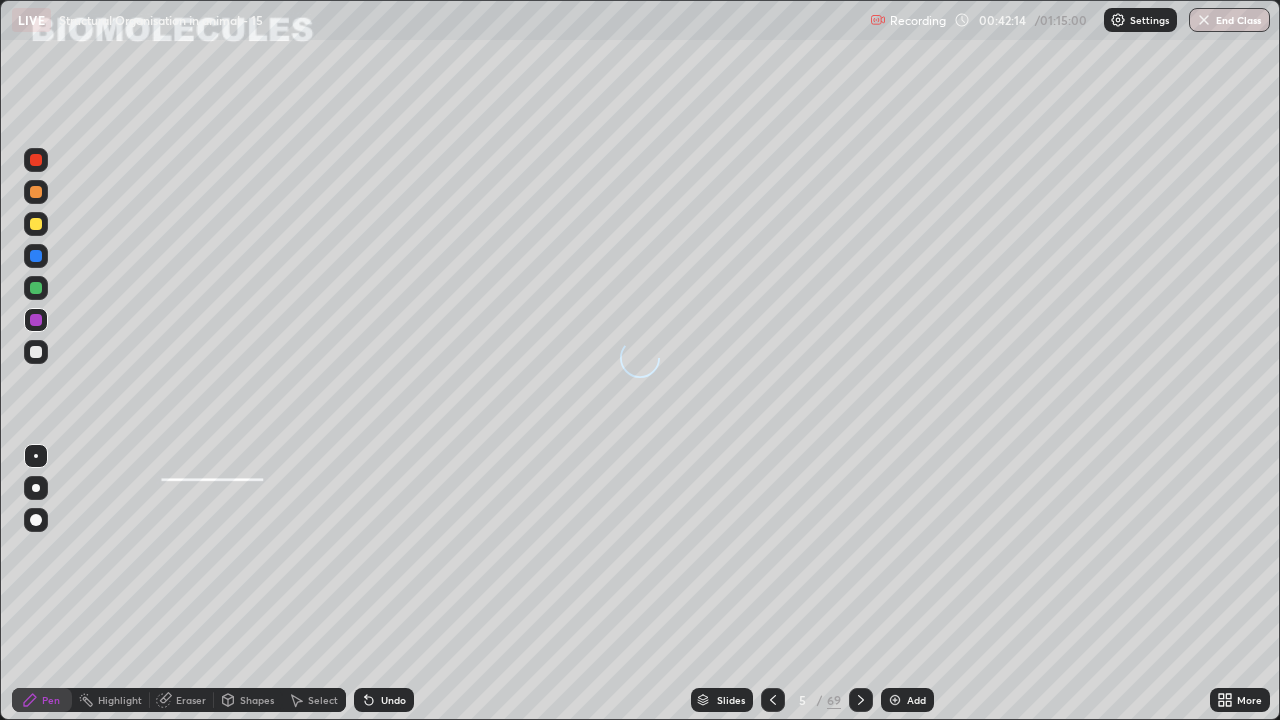 scroll, scrollTop: 0, scrollLeft: 0, axis: both 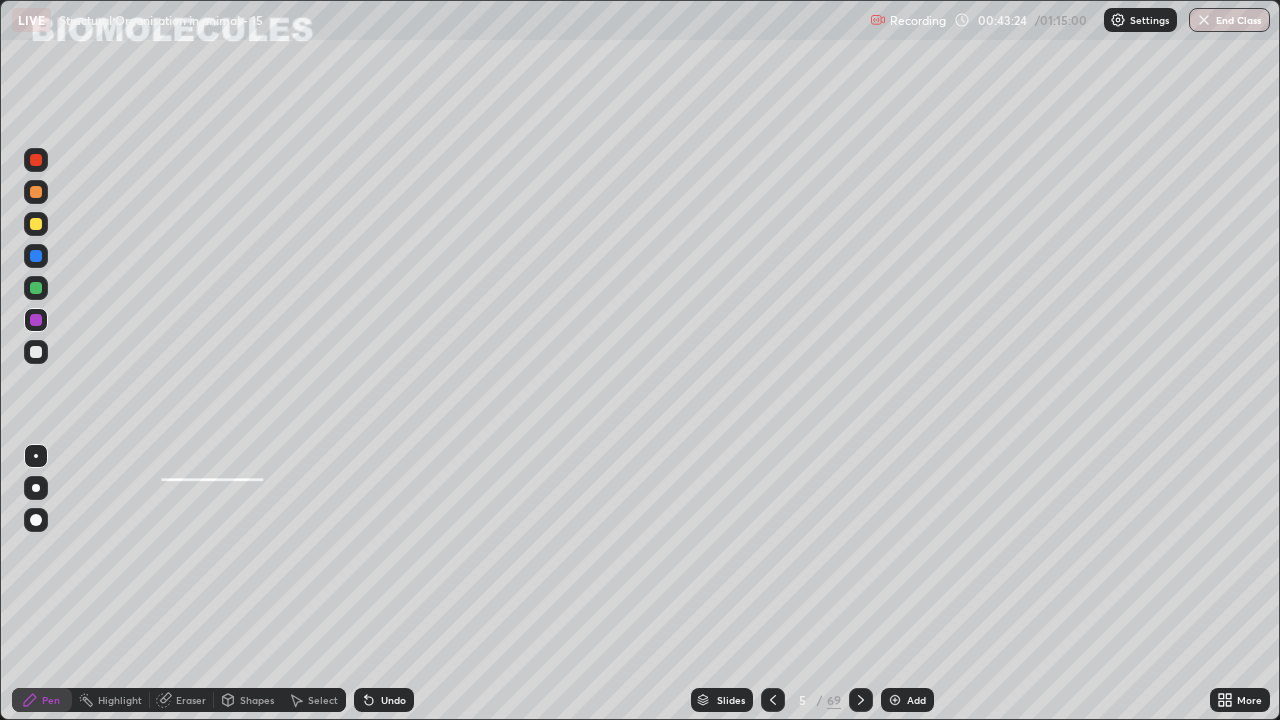 click at bounding box center (36, 320) 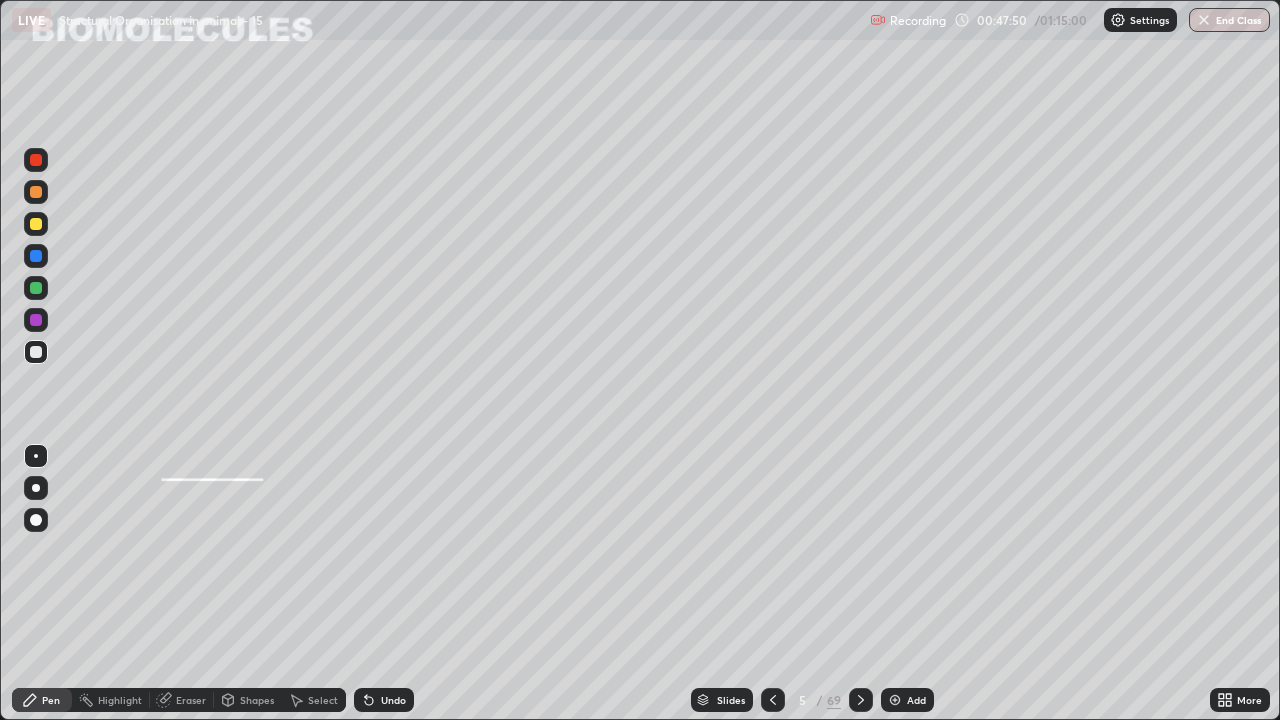 click on "Undo" at bounding box center [384, 700] 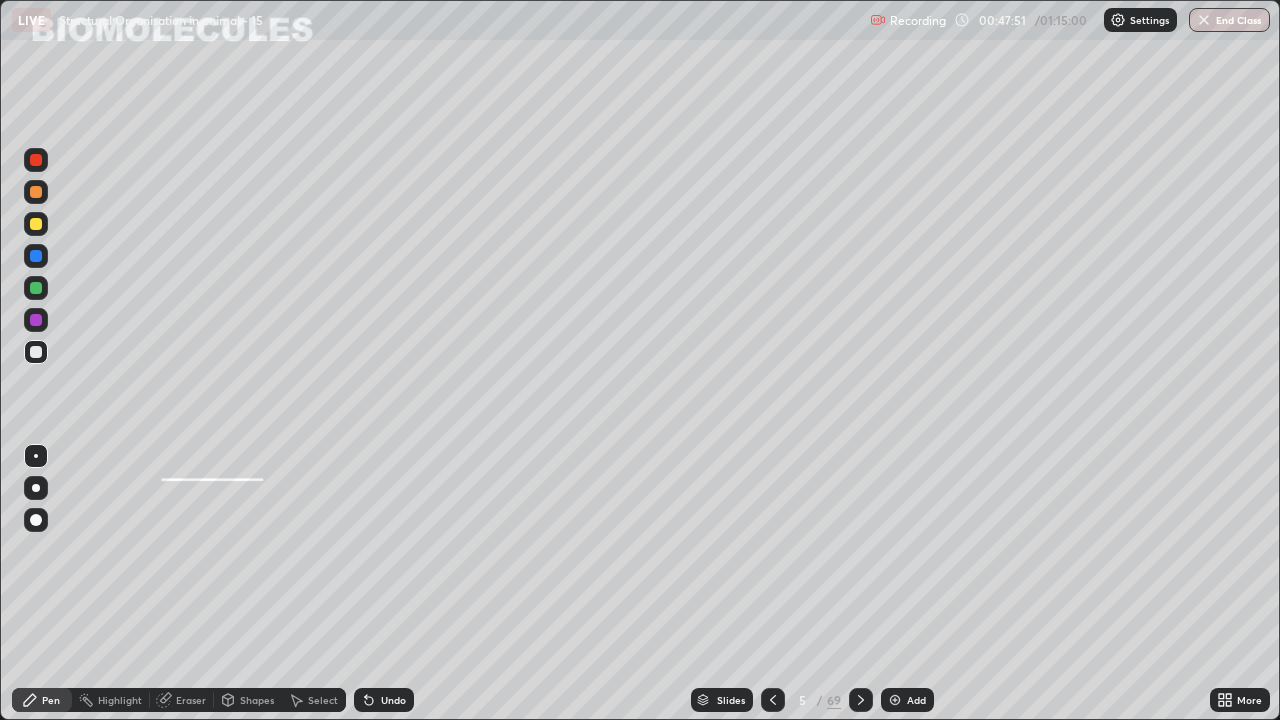 click on "Undo" at bounding box center (393, 700) 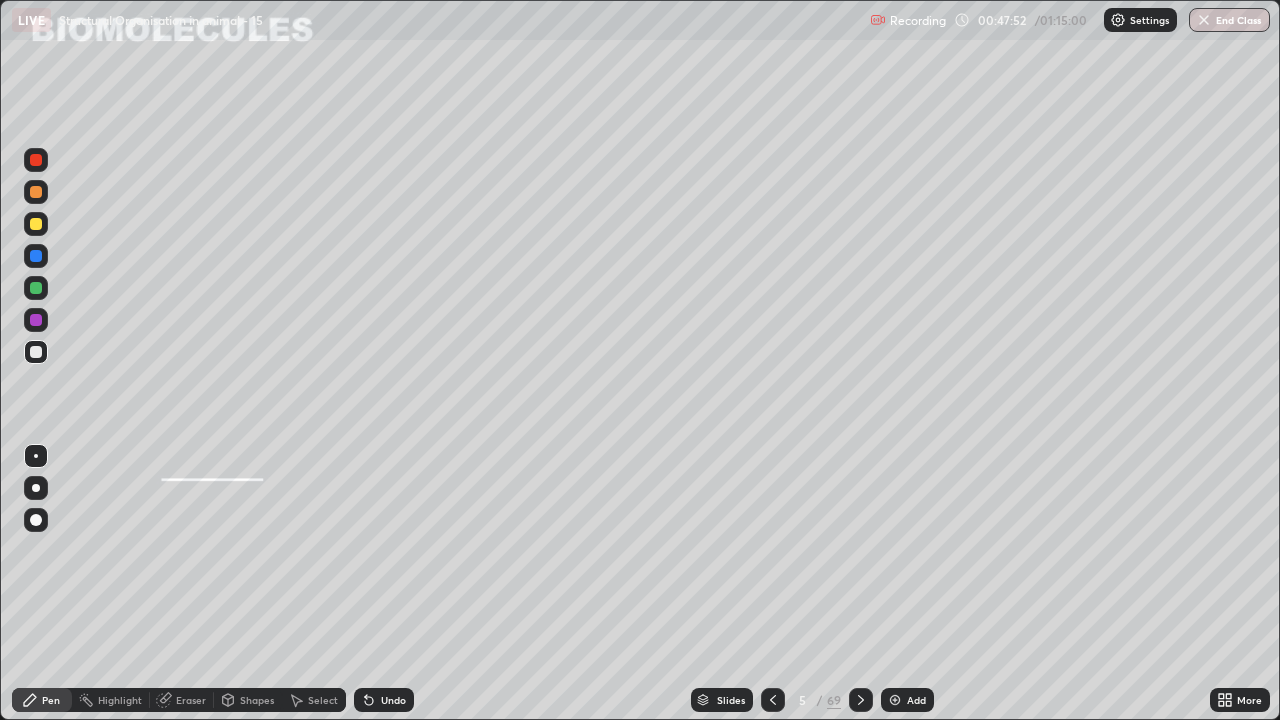 click on "Undo" at bounding box center [384, 700] 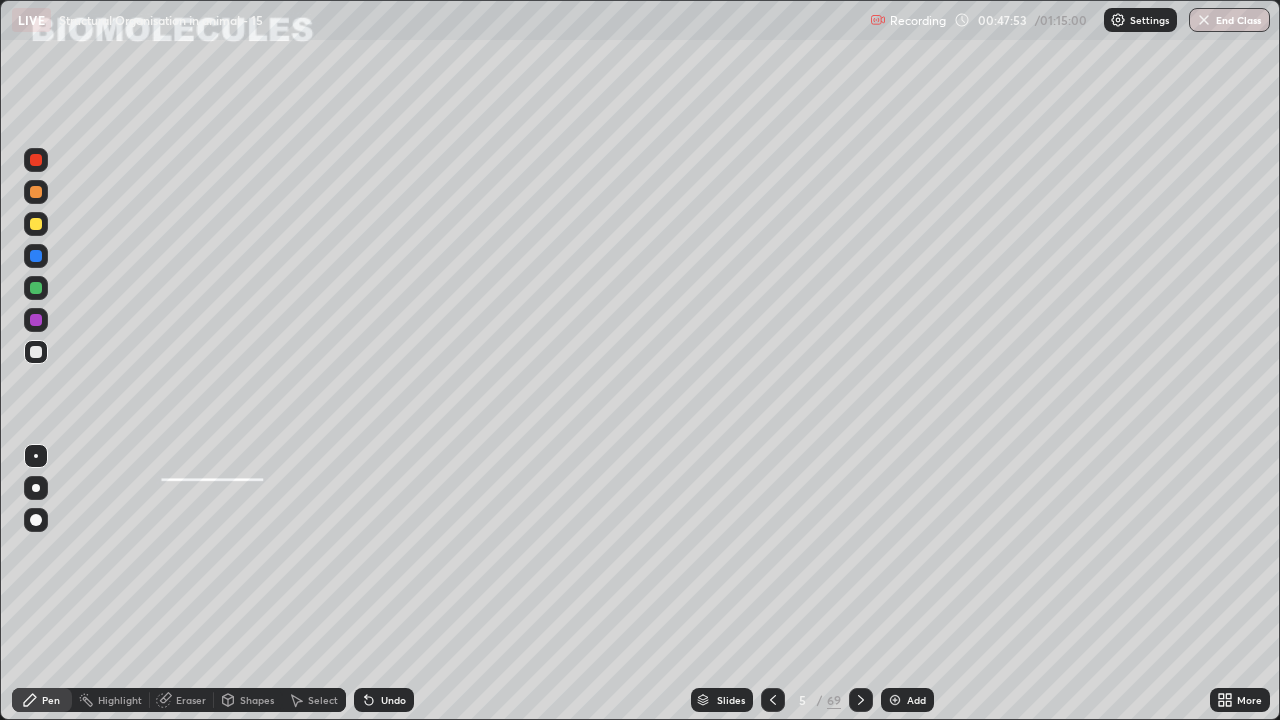 click 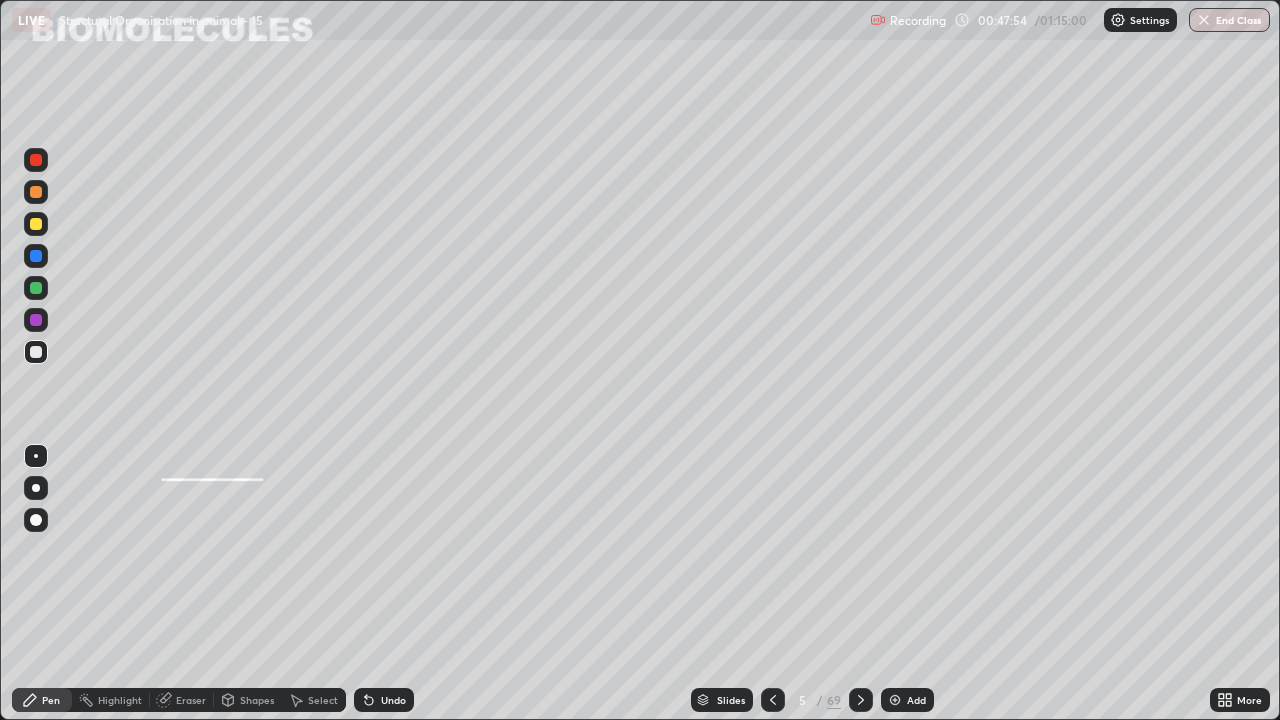 click 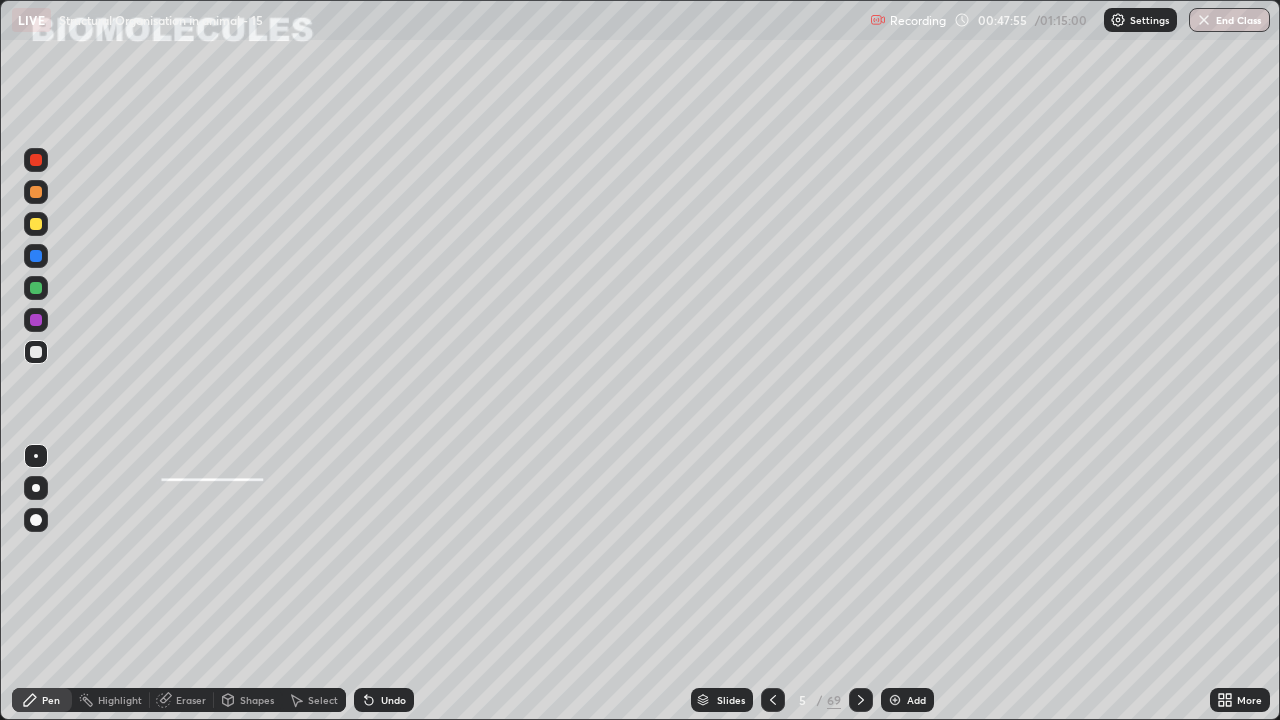 click on "Undo" at bounding box center (384, 700) 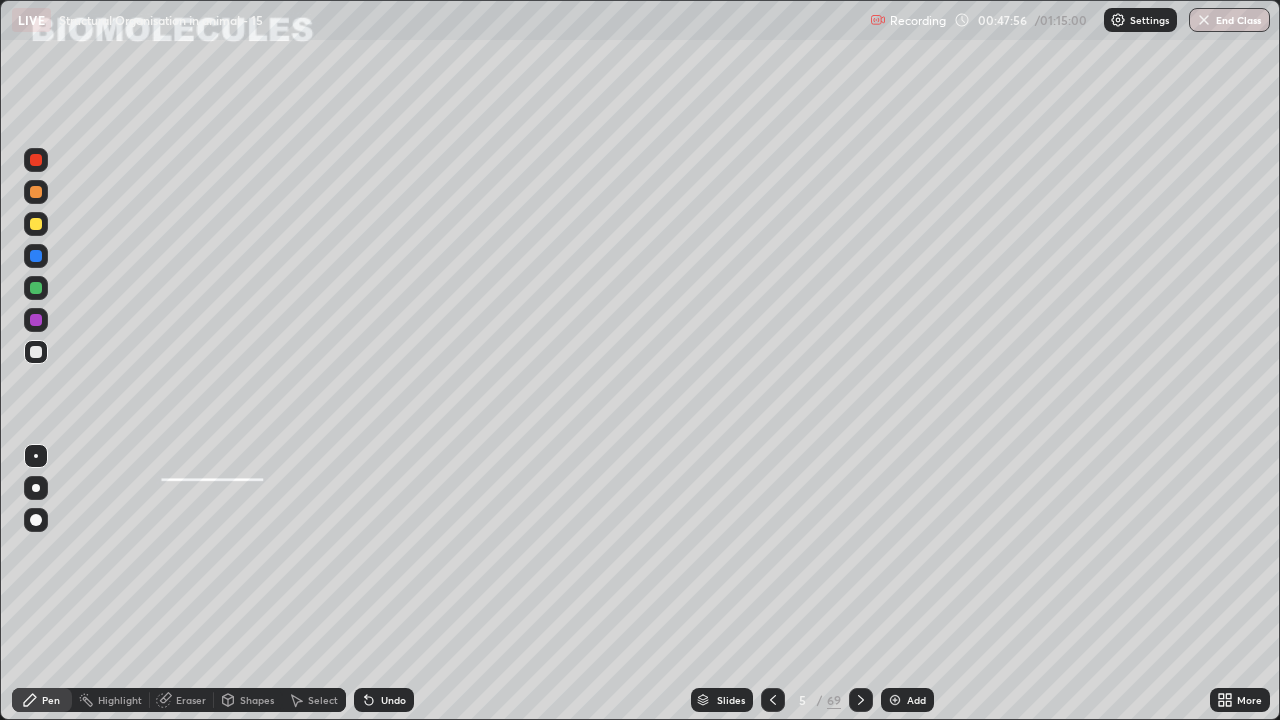 click on "Undo" at bounding box center (384, 700) 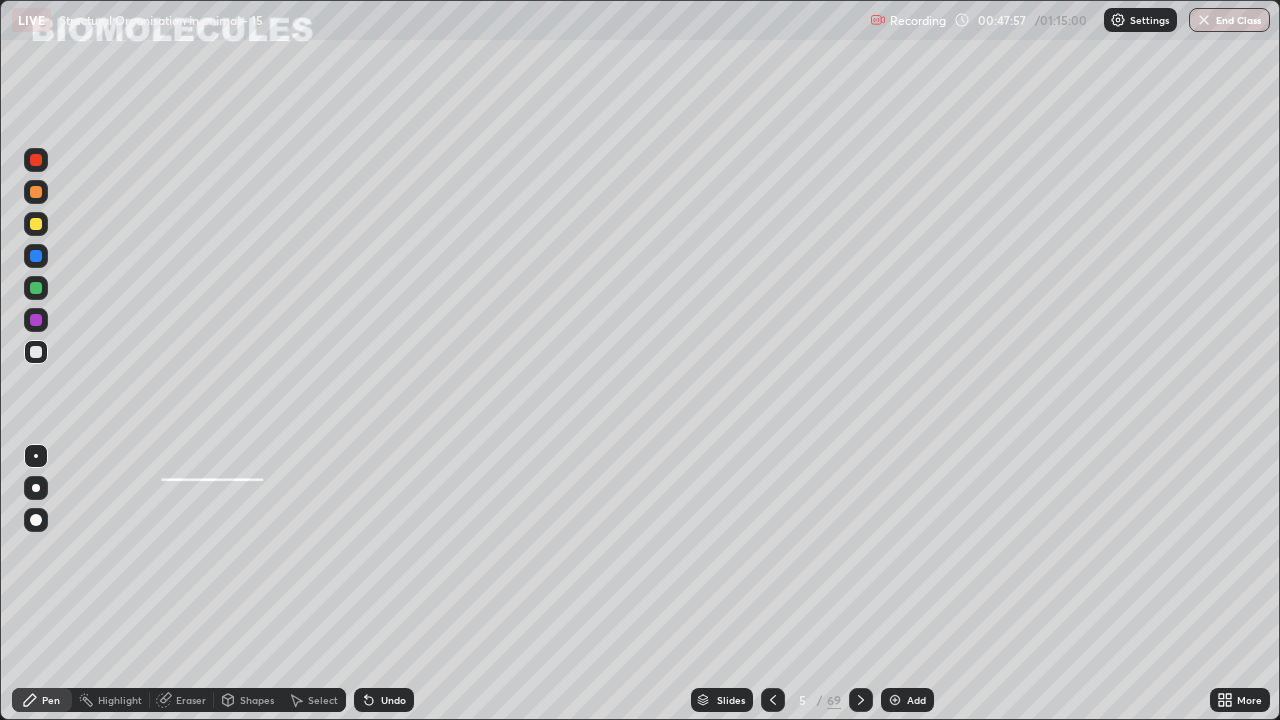 click at bounding box center (36, 192) 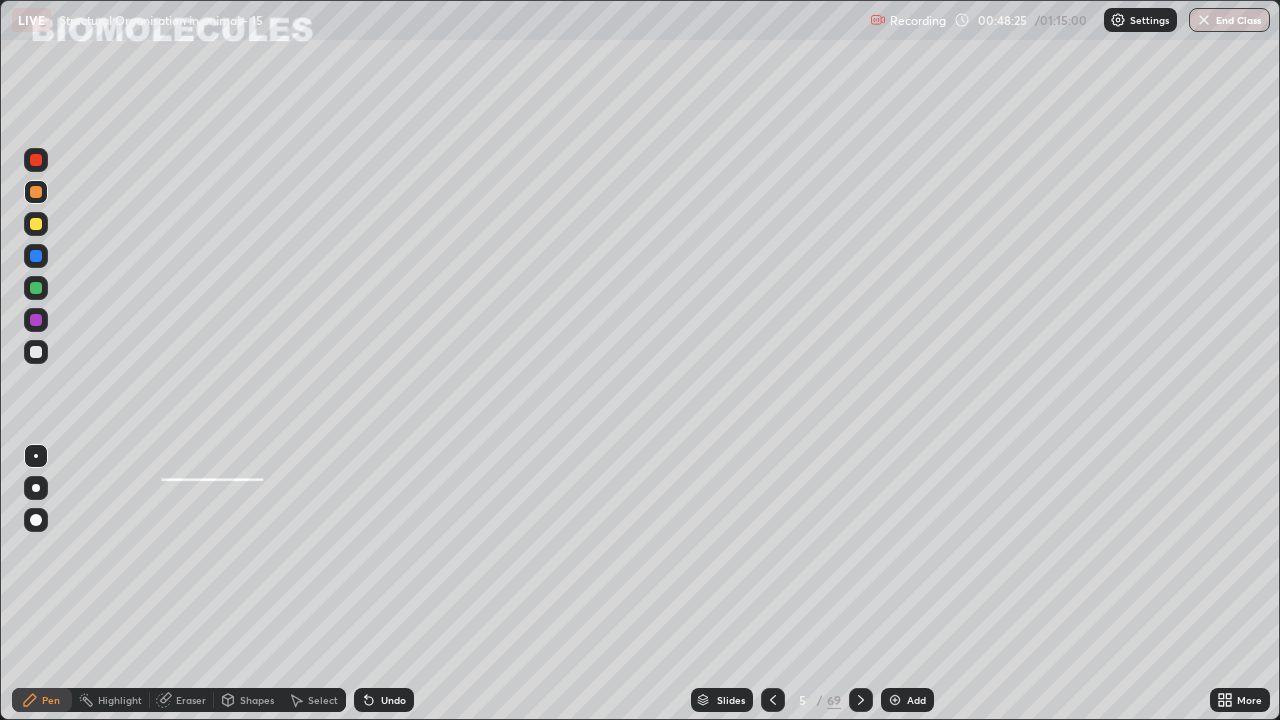 click on "Undo" at bounding box center [393, 700] 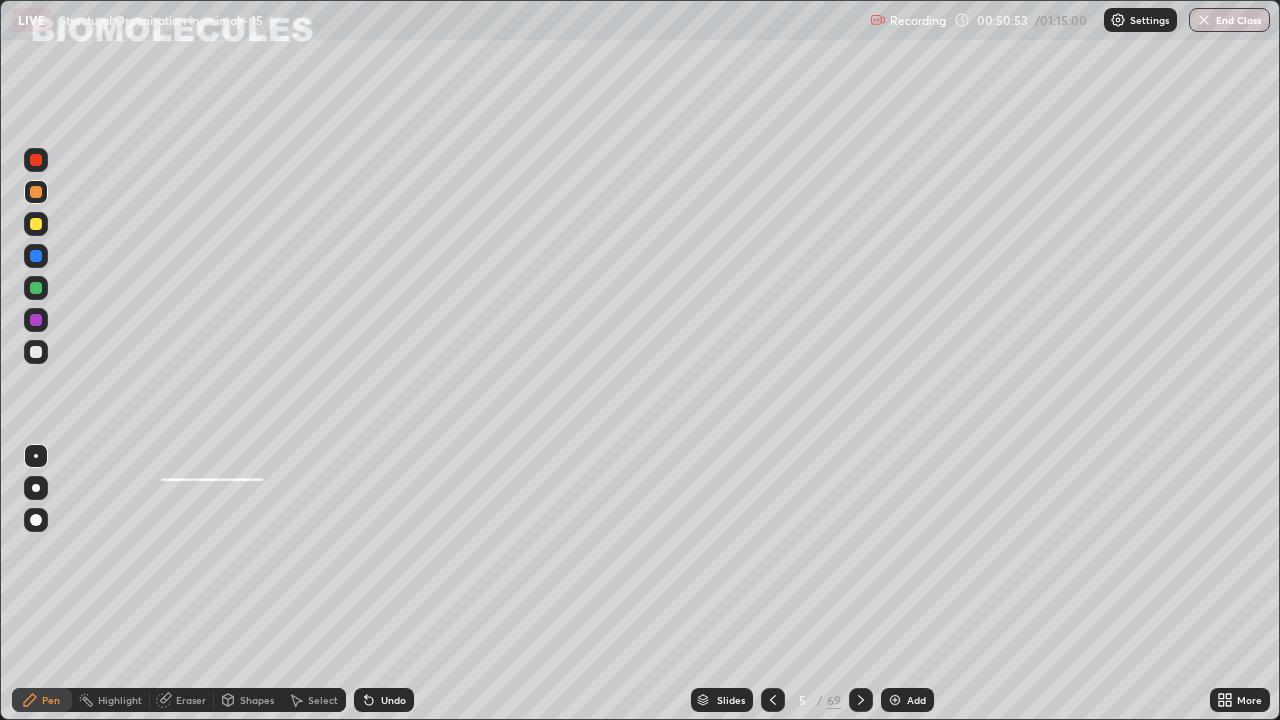click at bounding box center [861, 700] 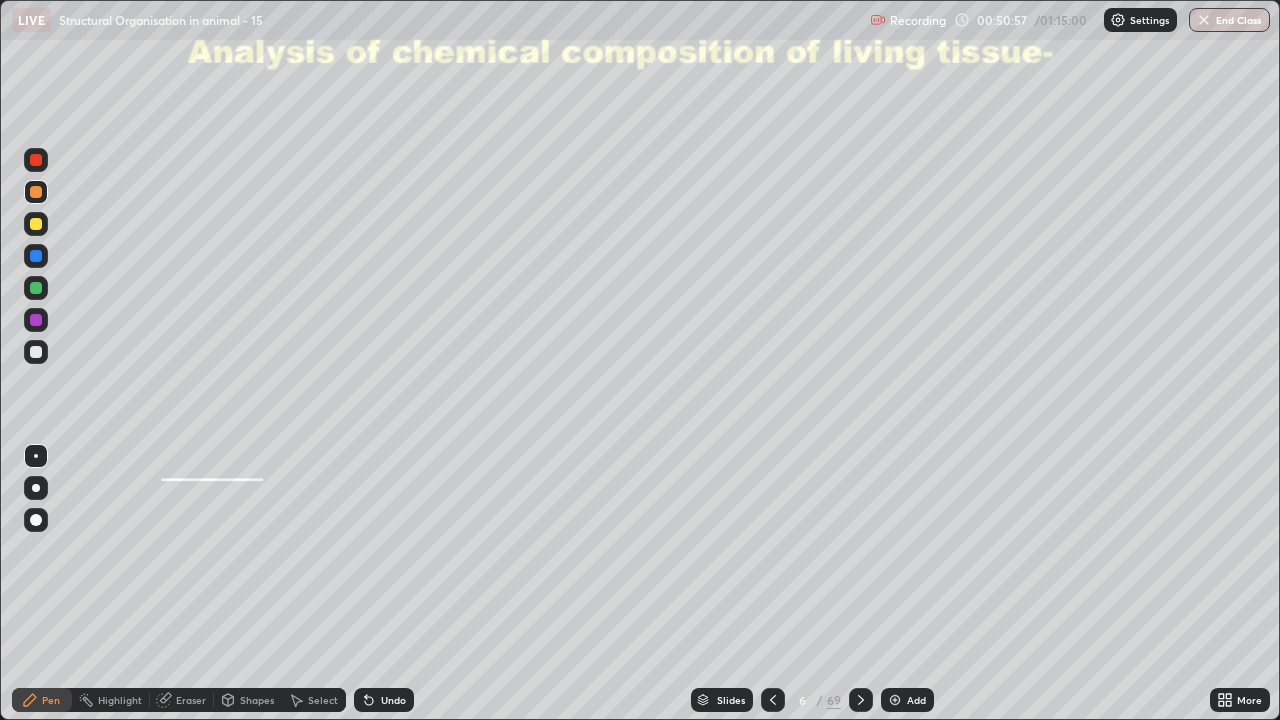 click at bounding box center (36, 288) 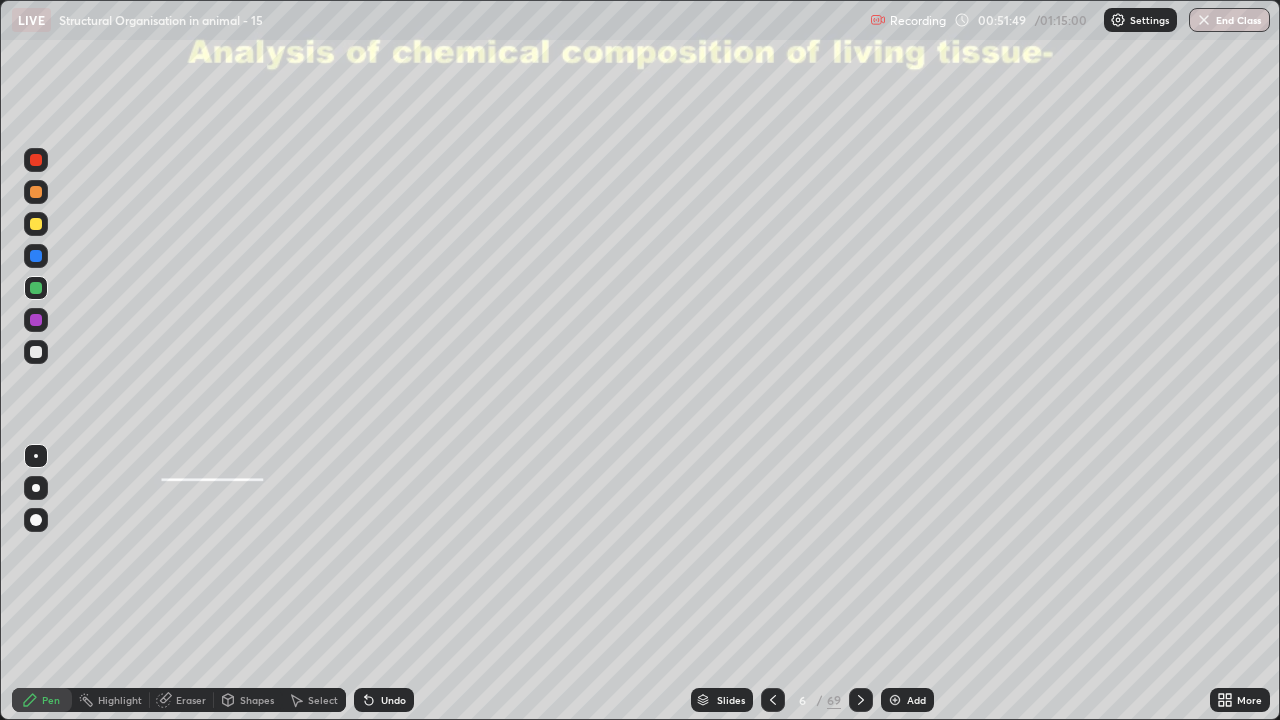 click at bounding box center (36, 320) 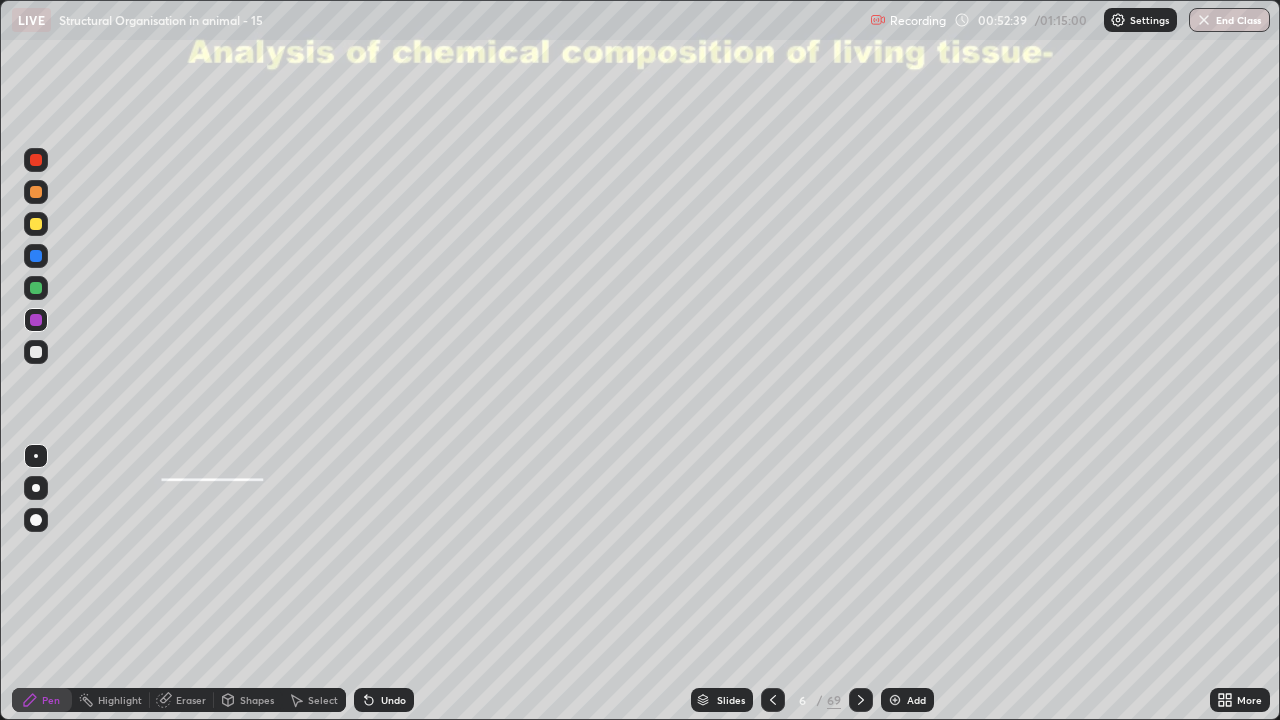 click at bounding box center [36, 352] 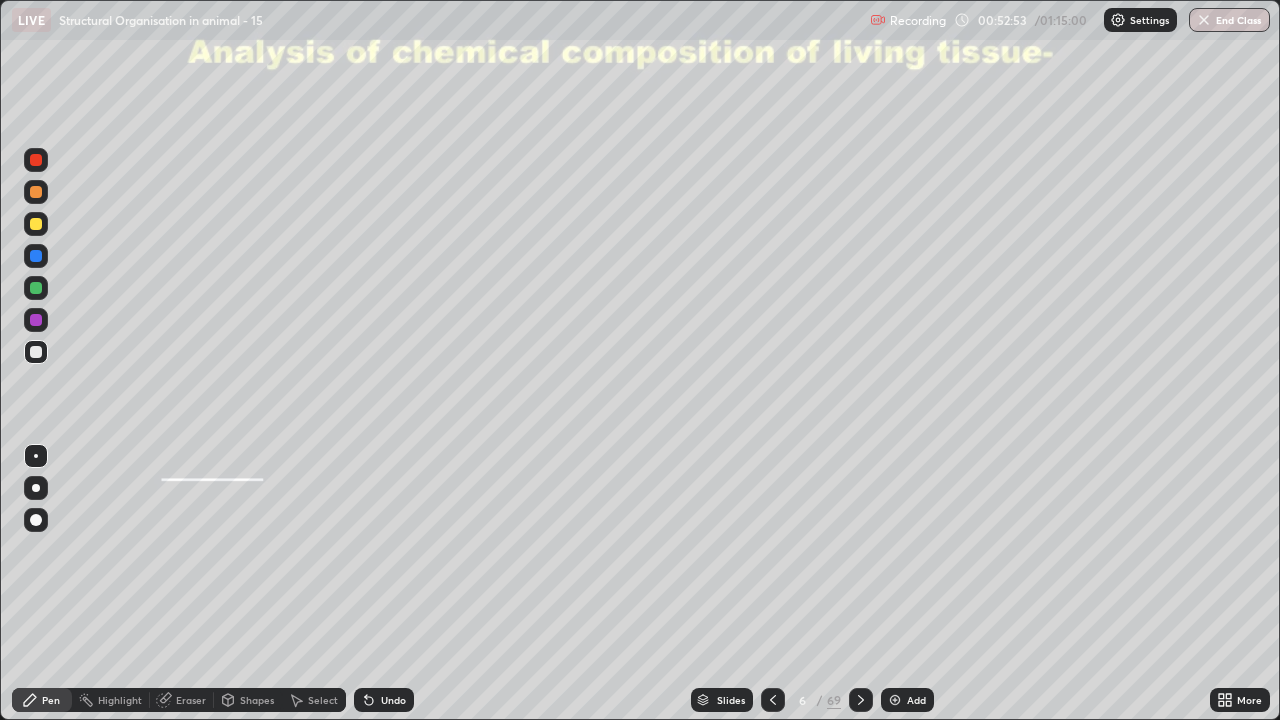 click on "Undo" at bounding box center [393, 700] 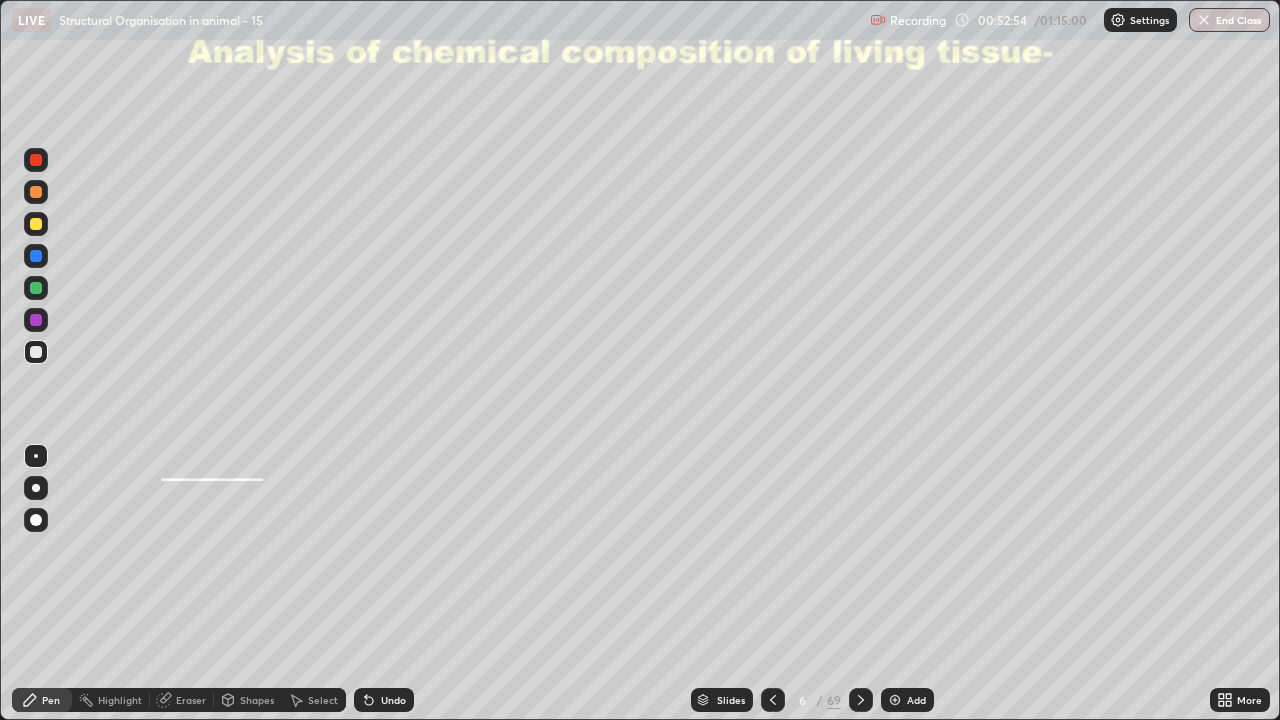 click on "Undo" at bounding box center [393, 700] 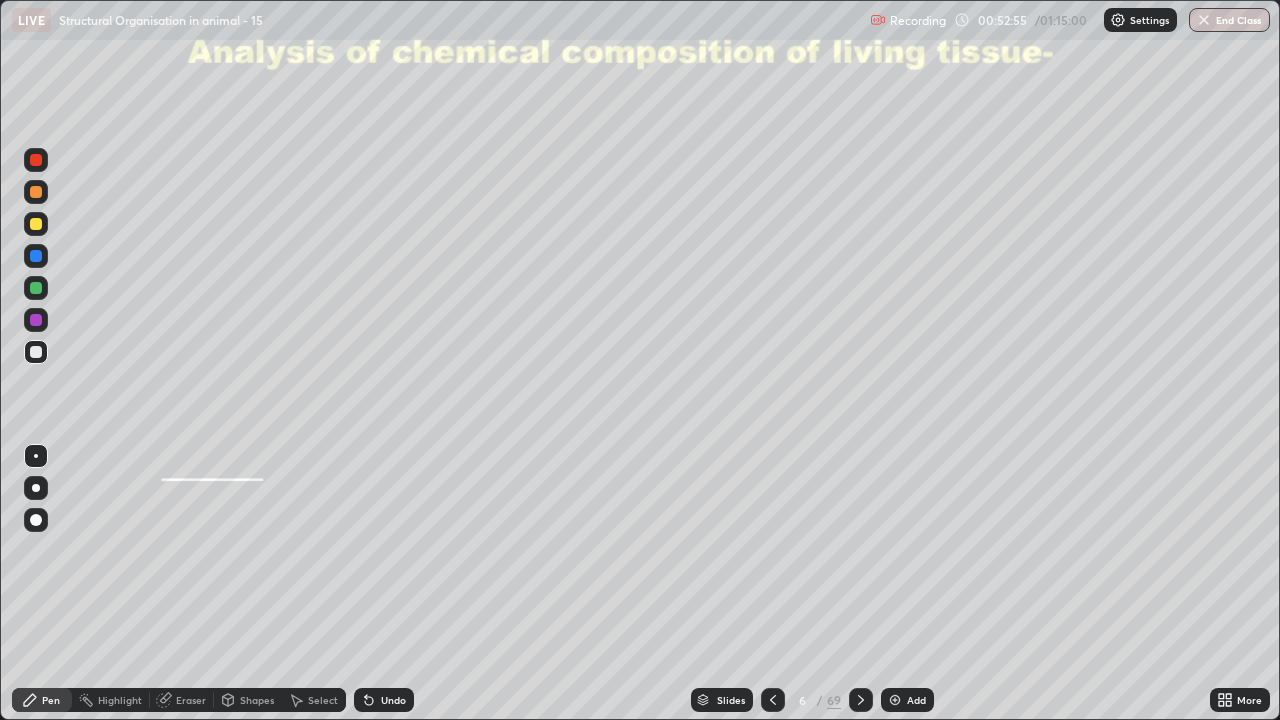 click on "Undo" at bounding box center (384, 700) 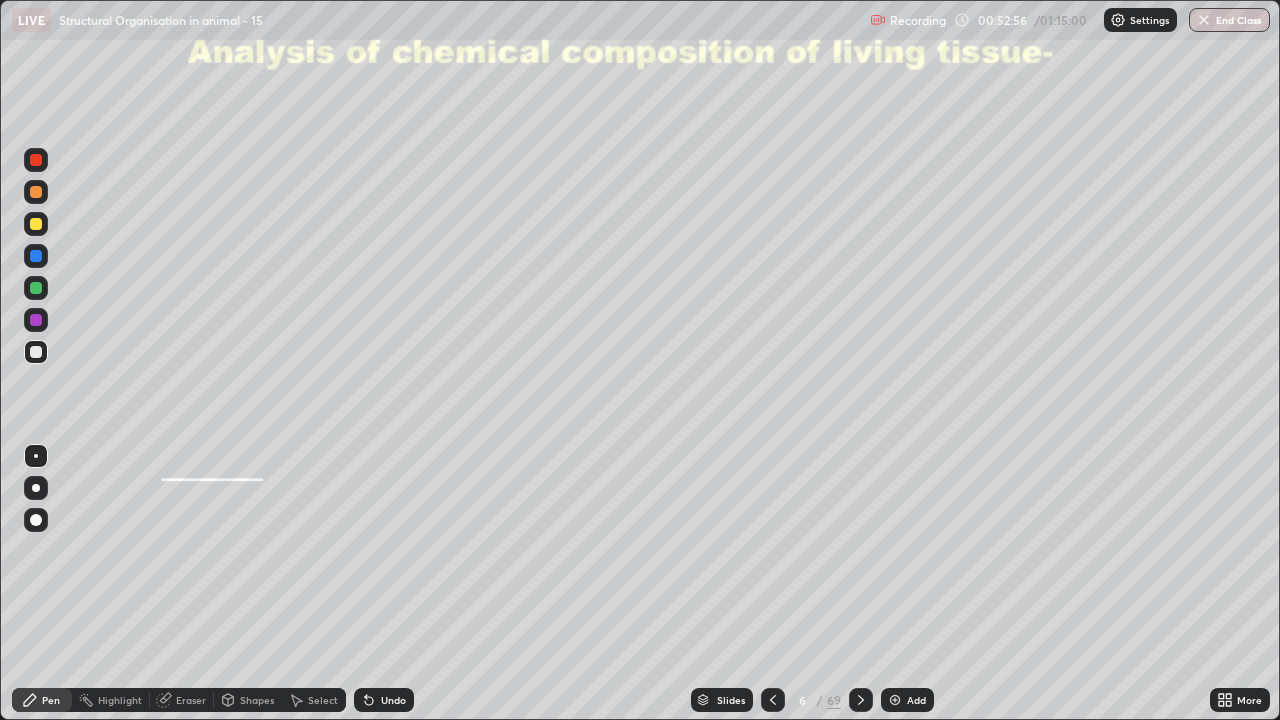 click on "Undo" at bounding box center (384, 700) 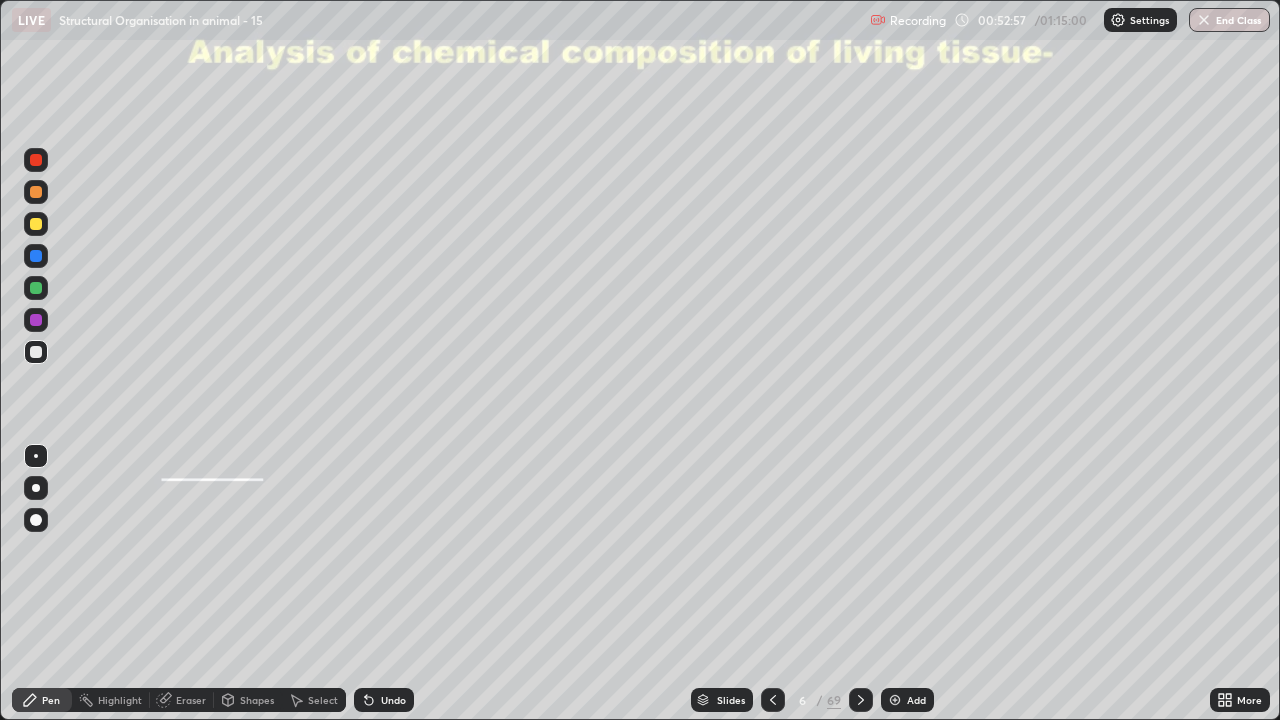 click on "Undo" at bounding box center (384, 700) 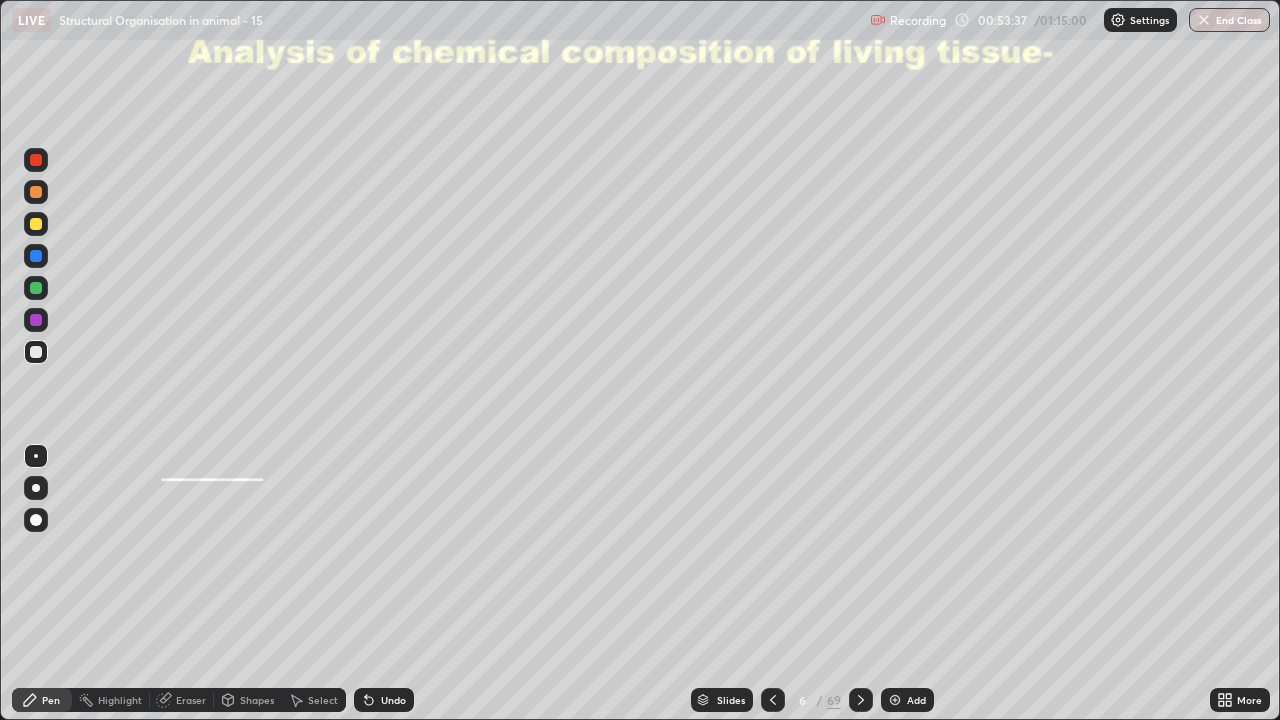 click on "Undo" at bounding box center [393, 700] 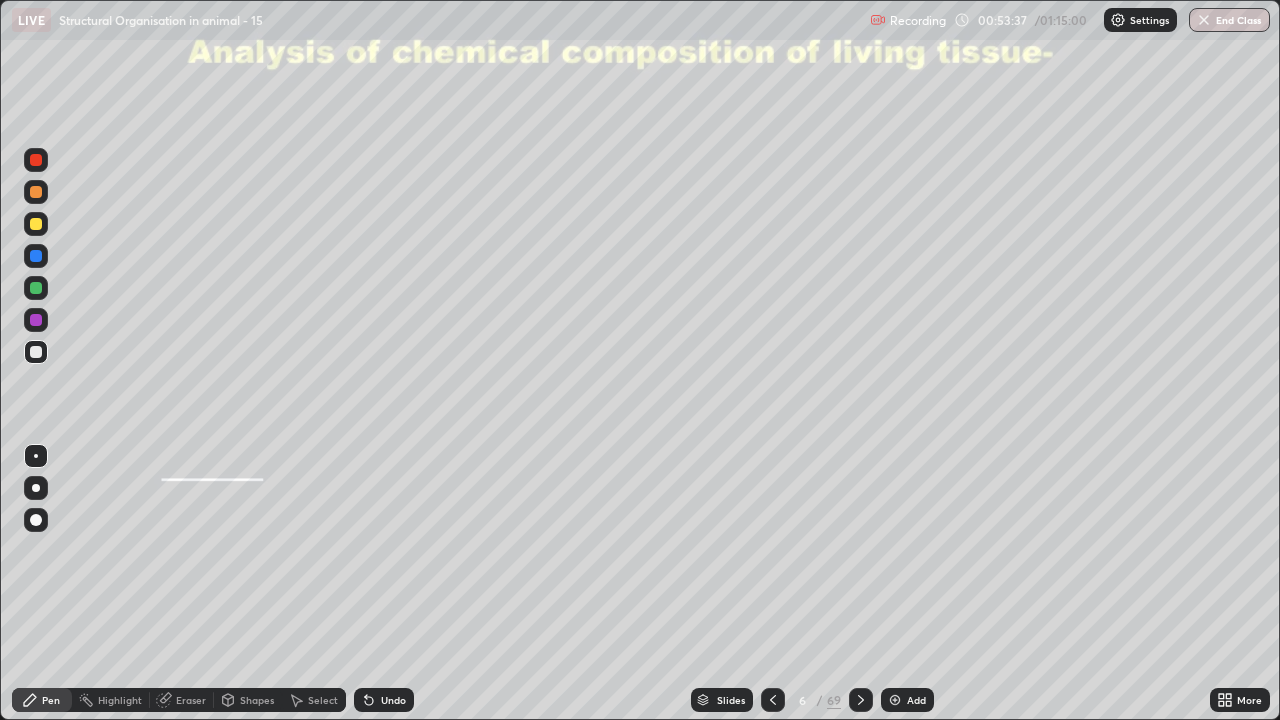 click on "Undo" at bounding box center (393, 700) 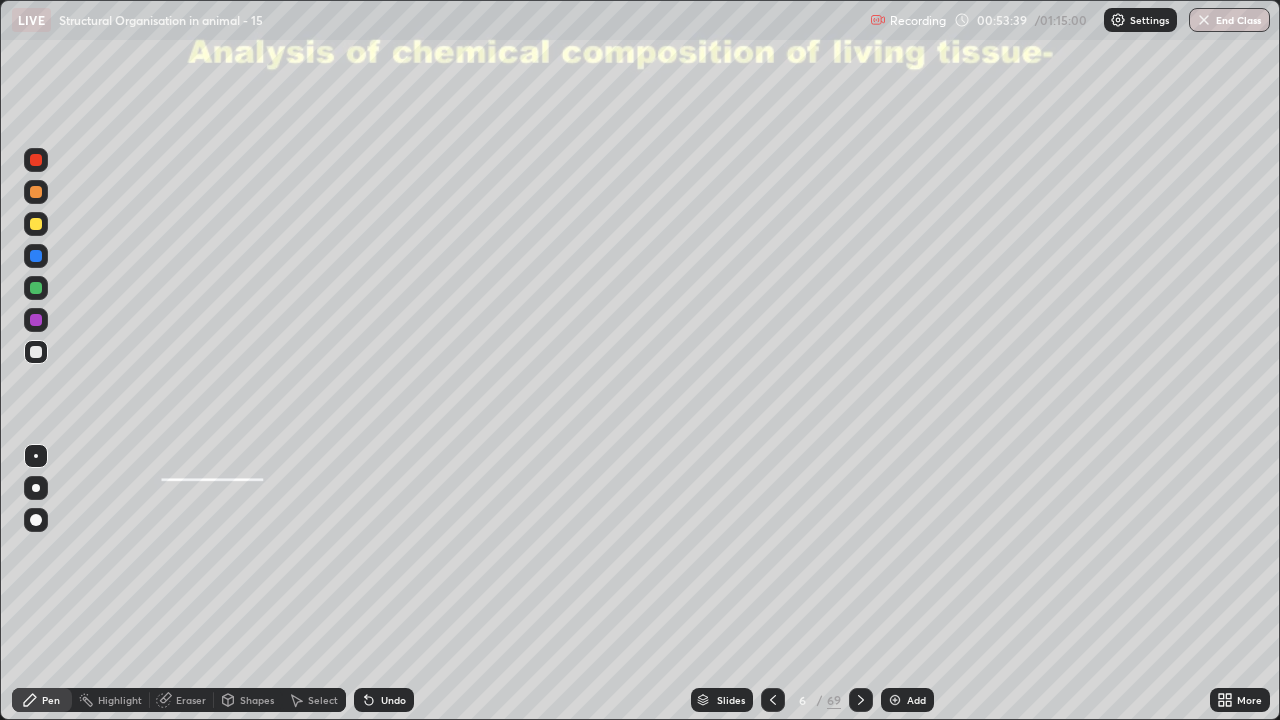 click at bounding box center (36, 288) 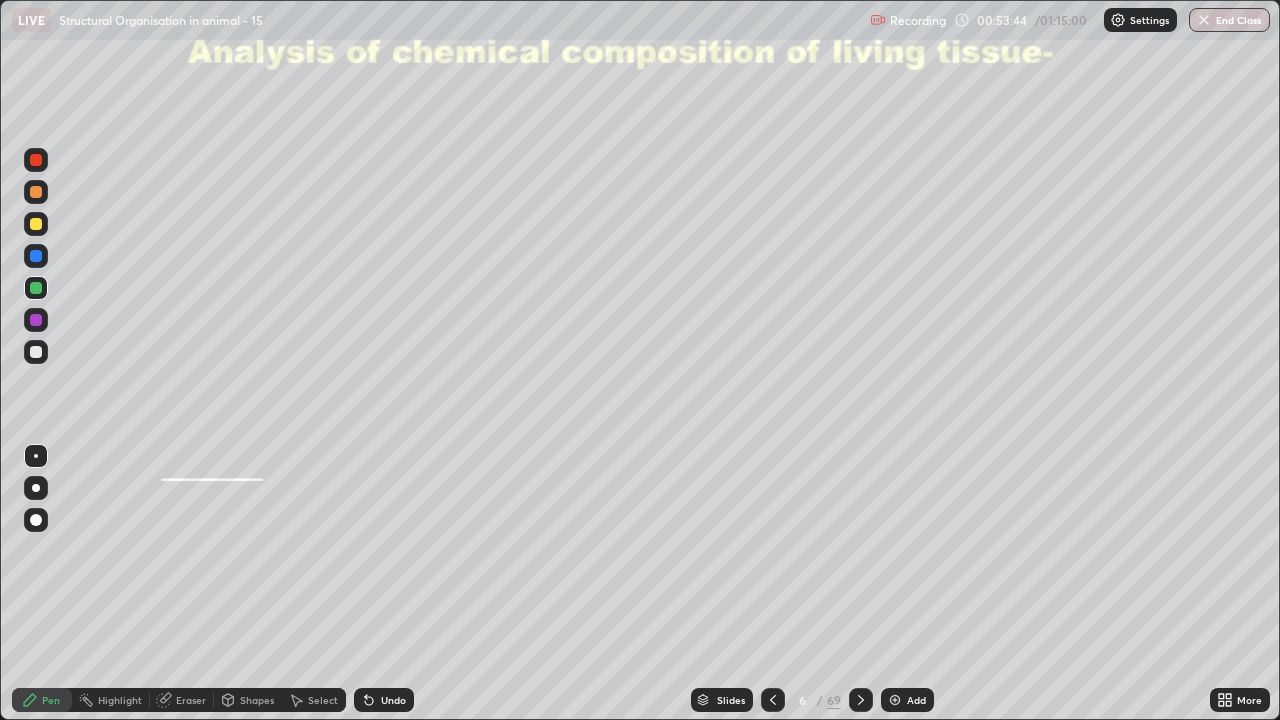 click at bounding box center (36, 352) 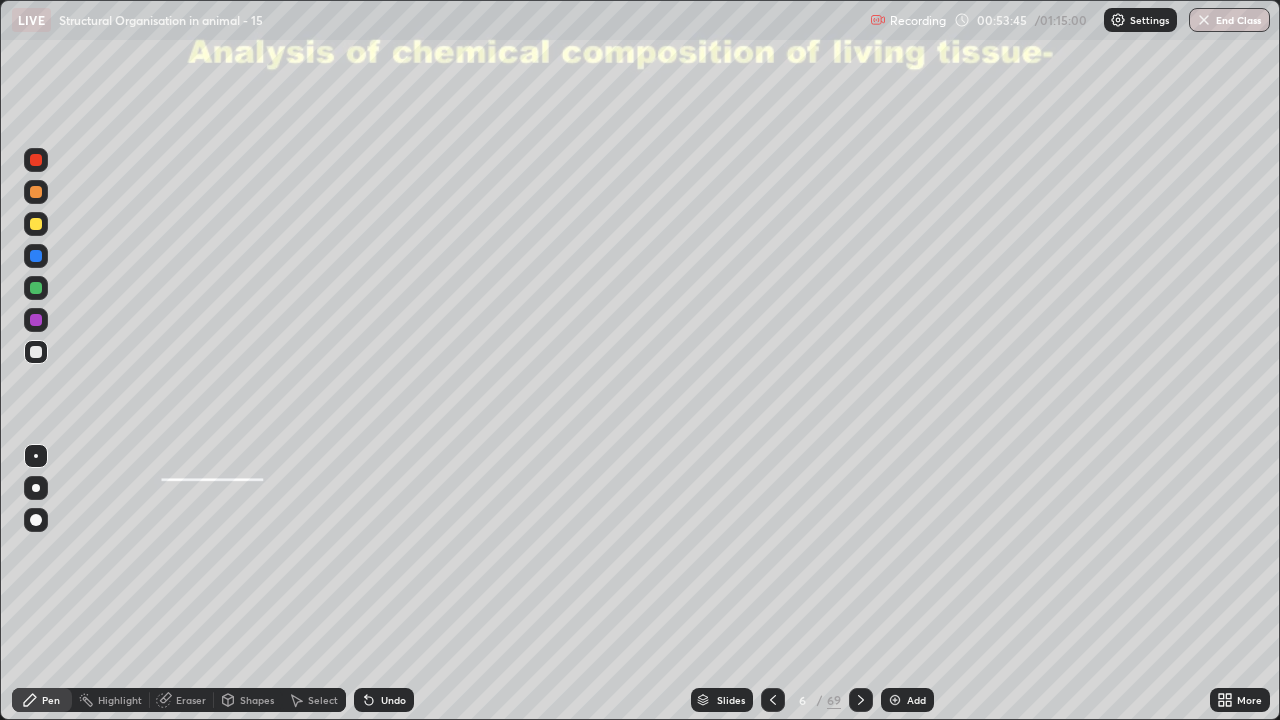 click at bounding box center (36, 256) 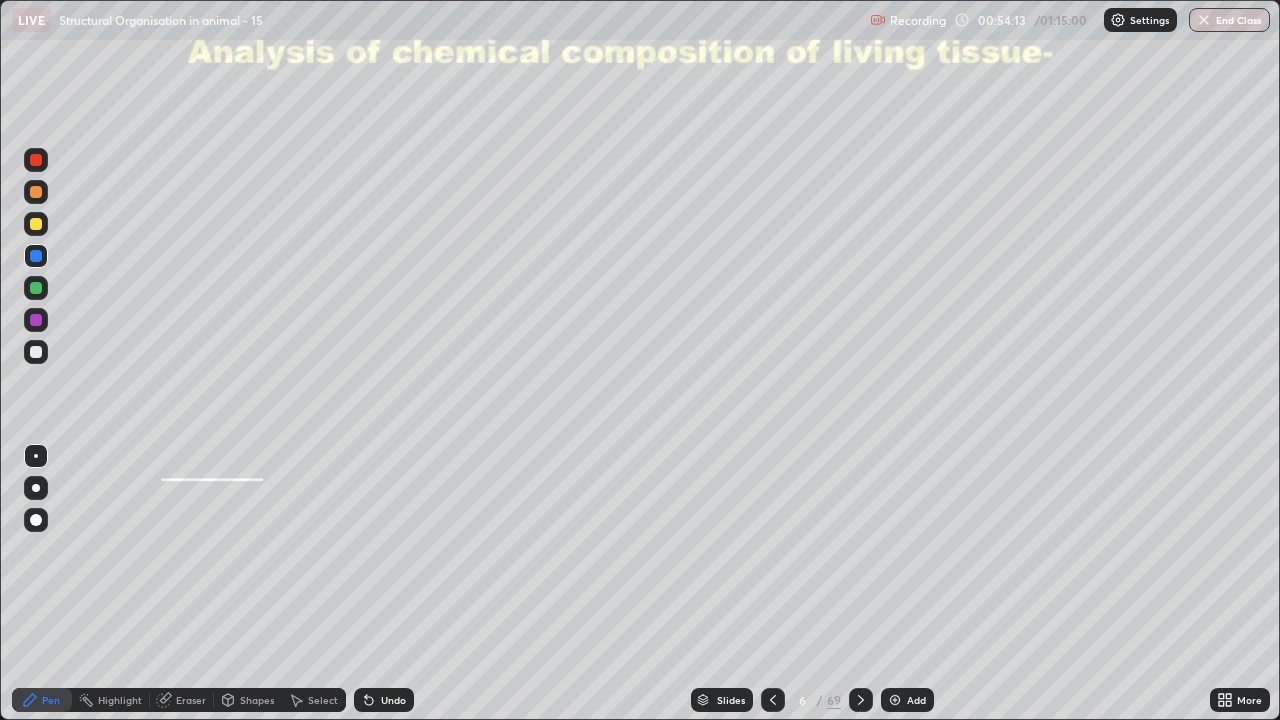 click at bounding box center [36, 288] 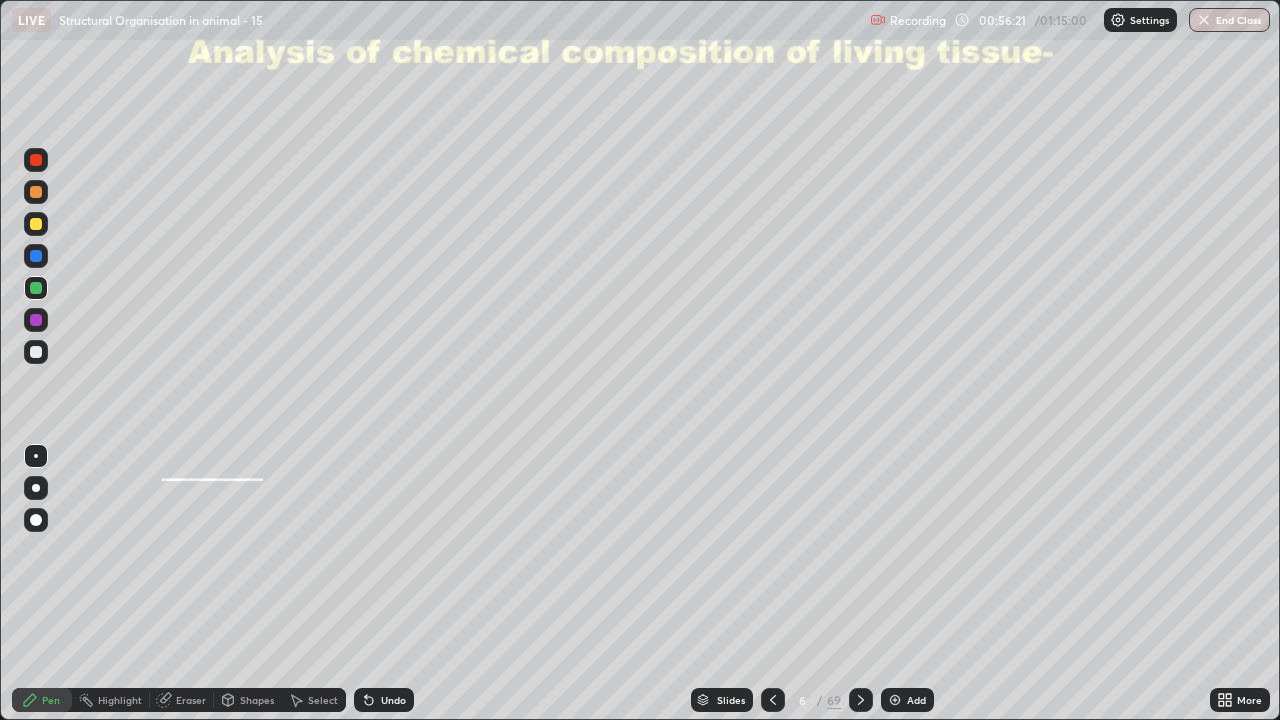 click on "Eraser" at bounding box center [191, 700] 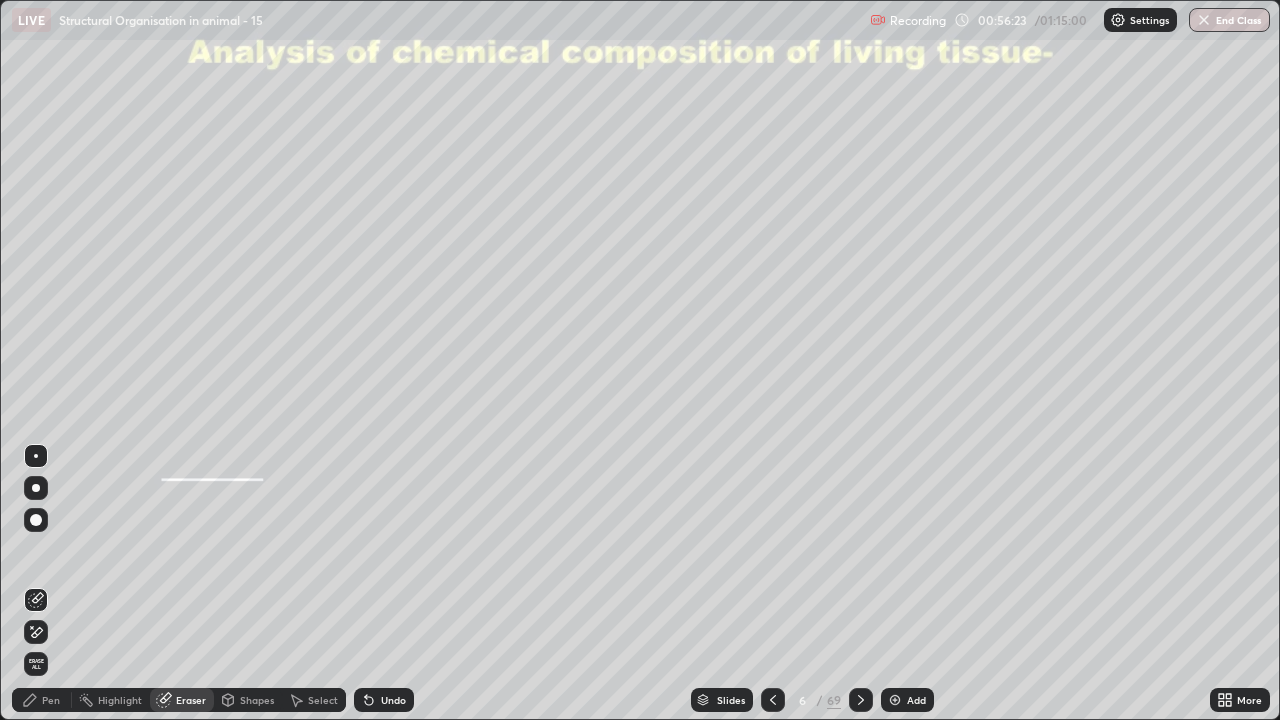 click on "Pen" at bounding box center [51, 700] 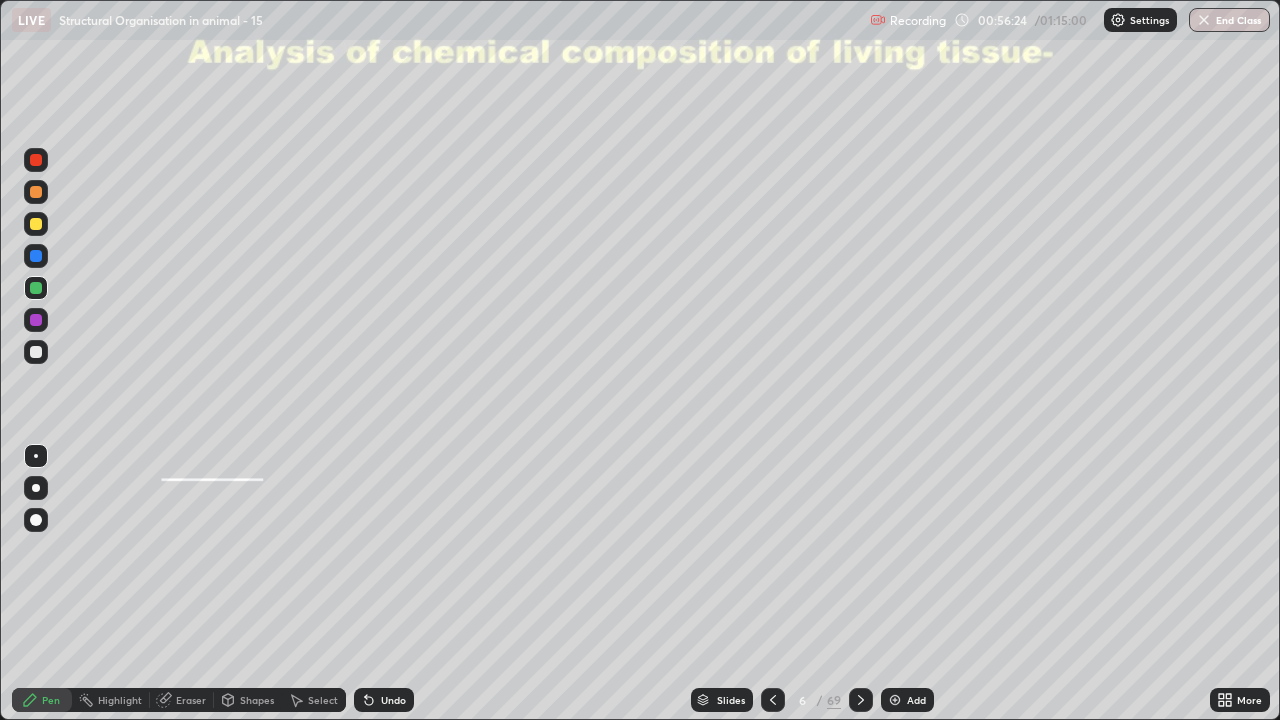 click on "Pen" at bounding box center [51, 700] 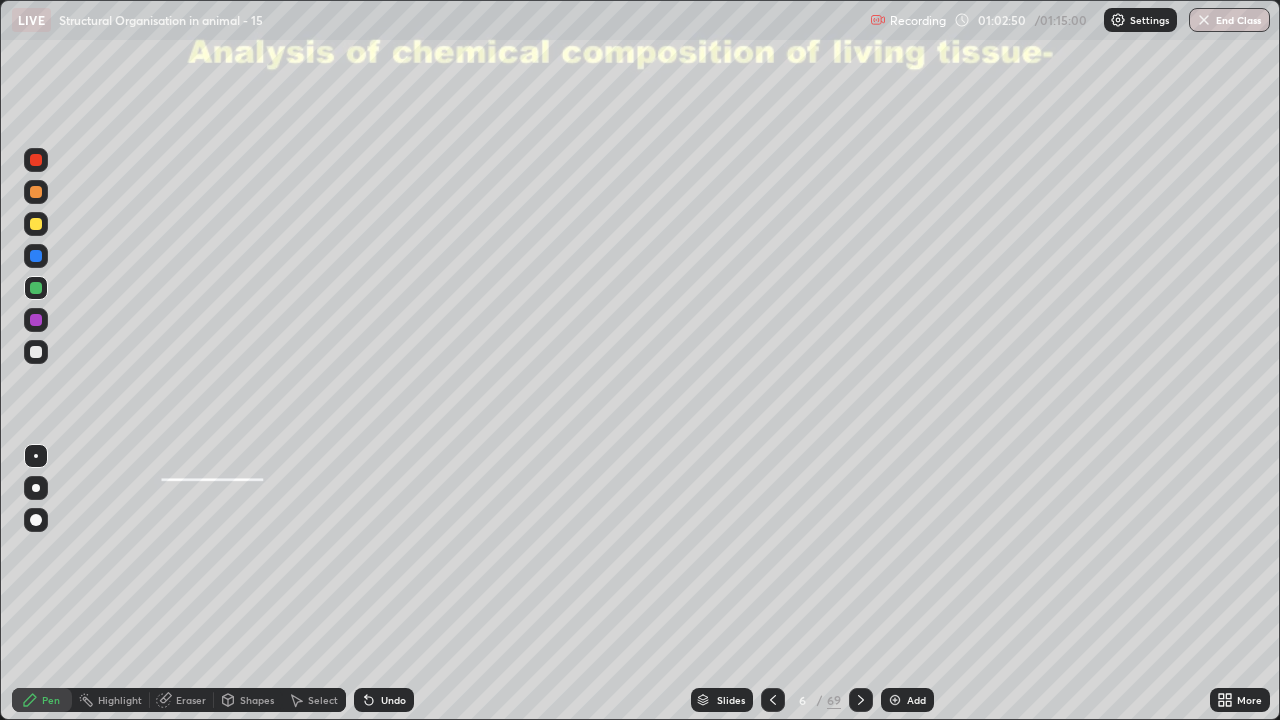 click on "Shapes" at bounding box center (257, 700) 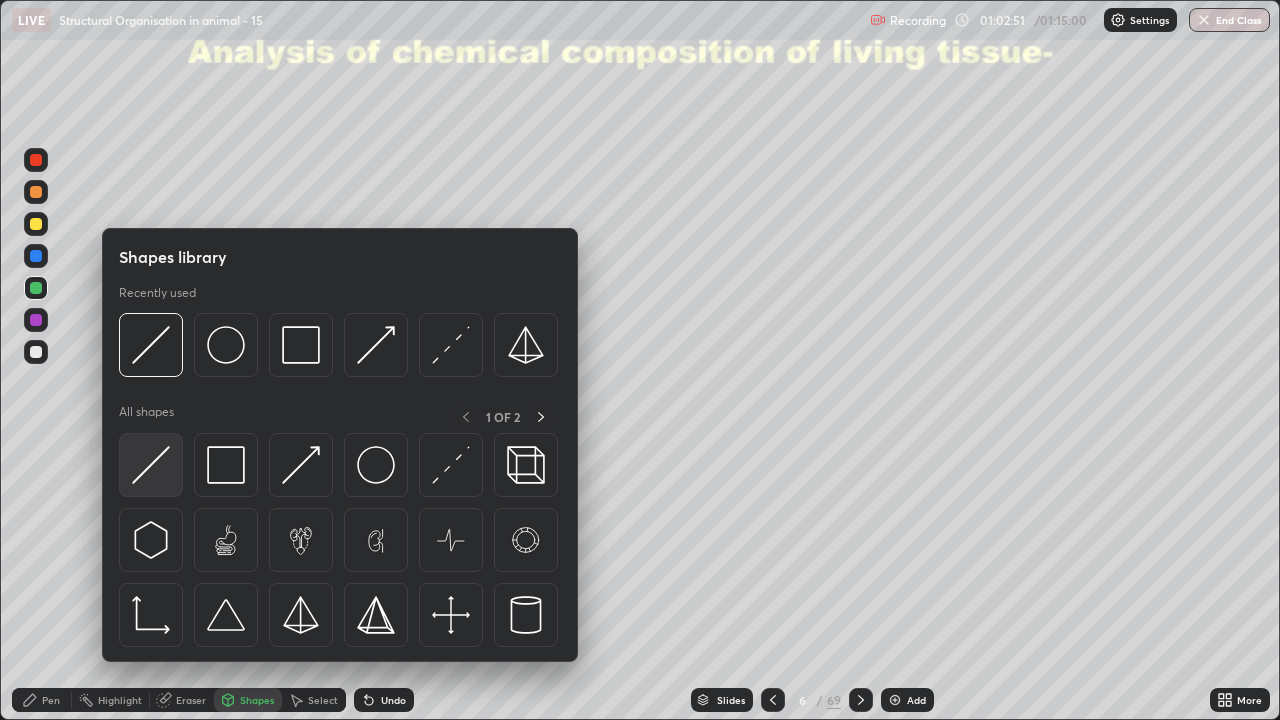 click at bounding box center (151, 465) 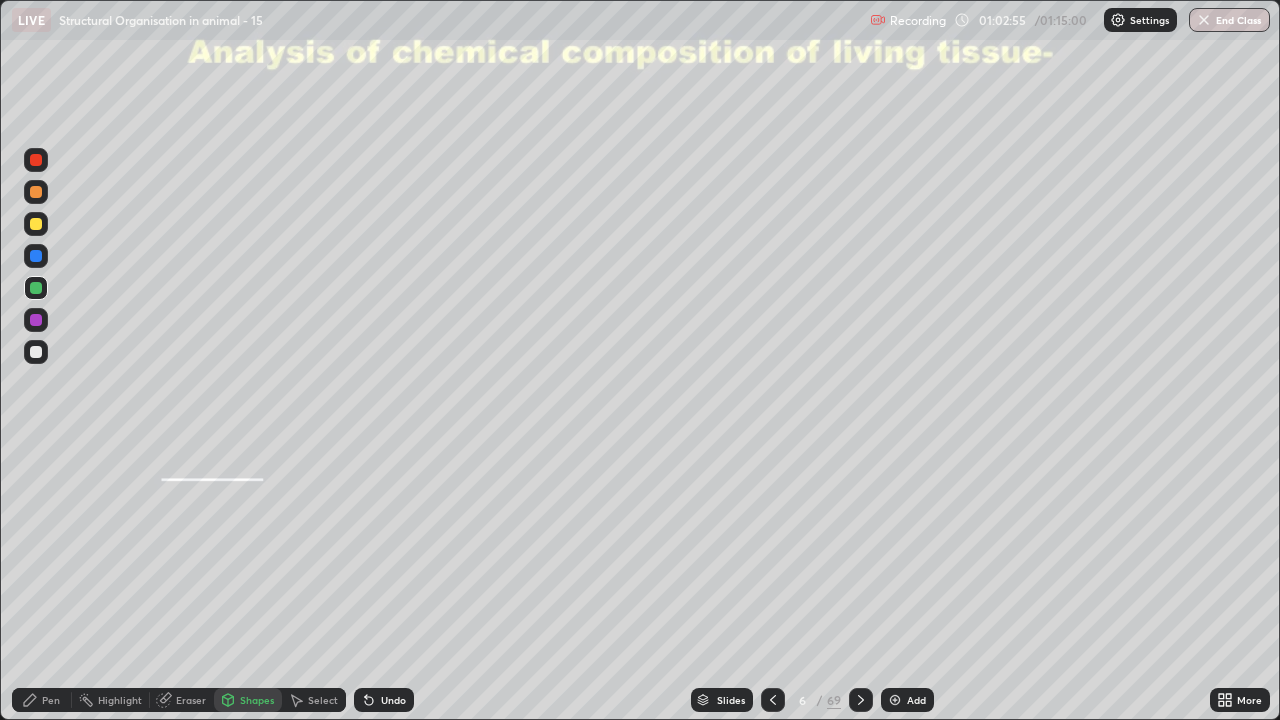 click at bounding box center (36, 320) 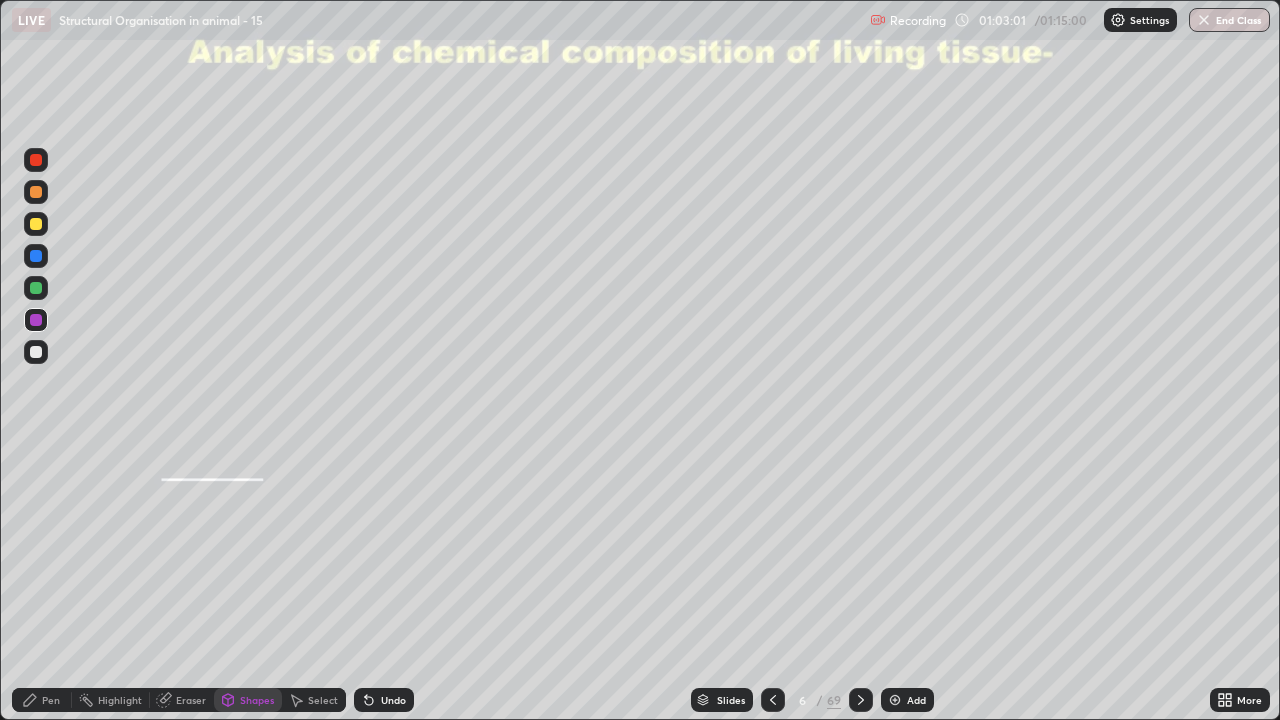 click on "Pen" at bounding box center [51, 700] 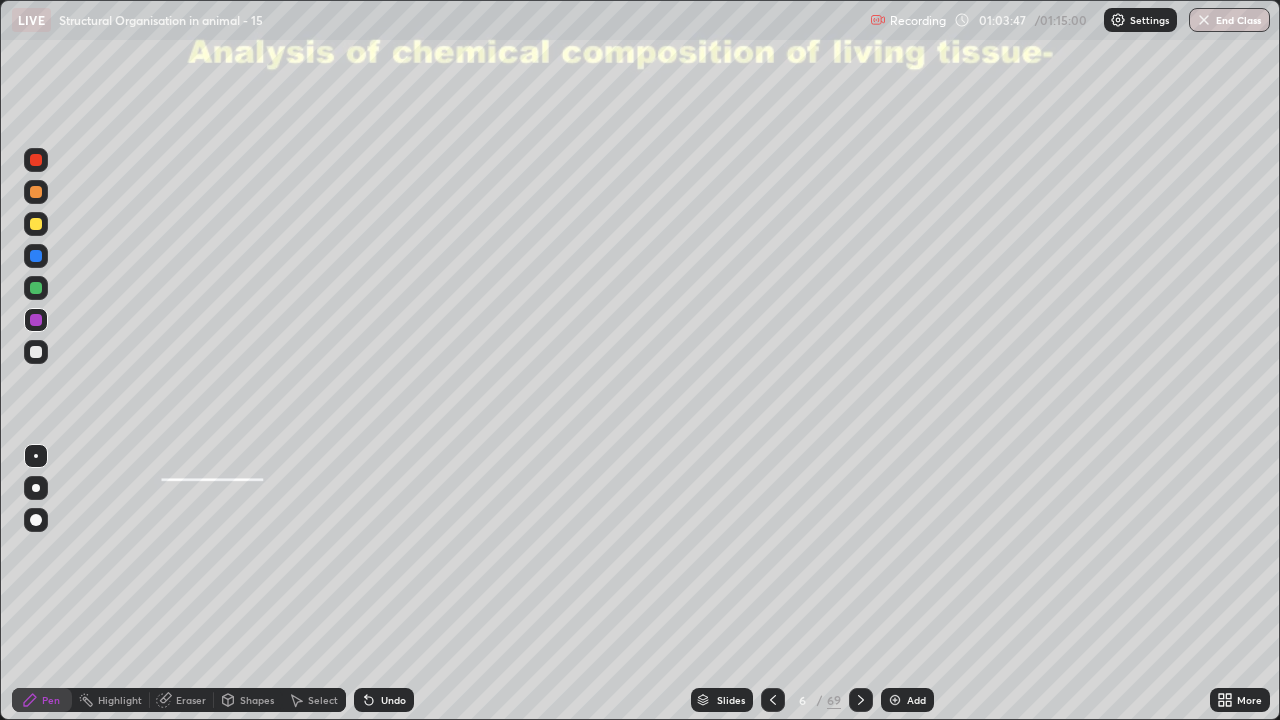click on "Undo" at bounding box center (384, 700) 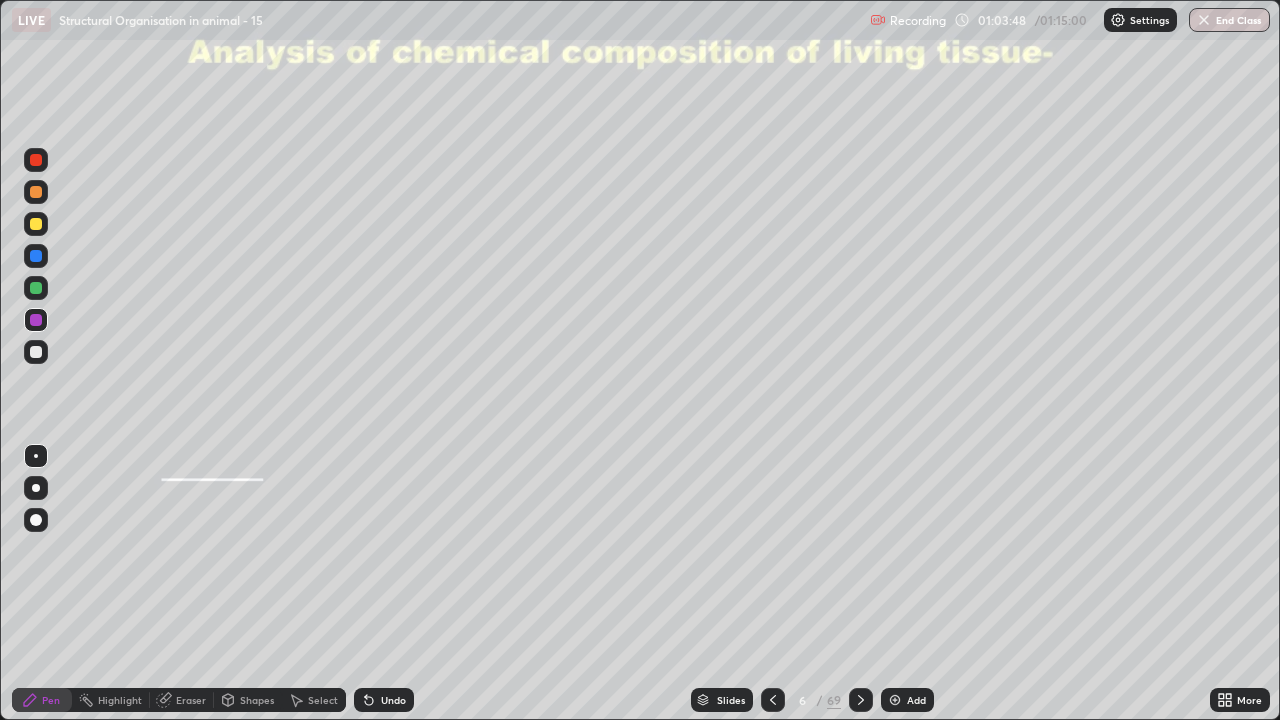 click on "Undo" at bounding box center (384, 700) 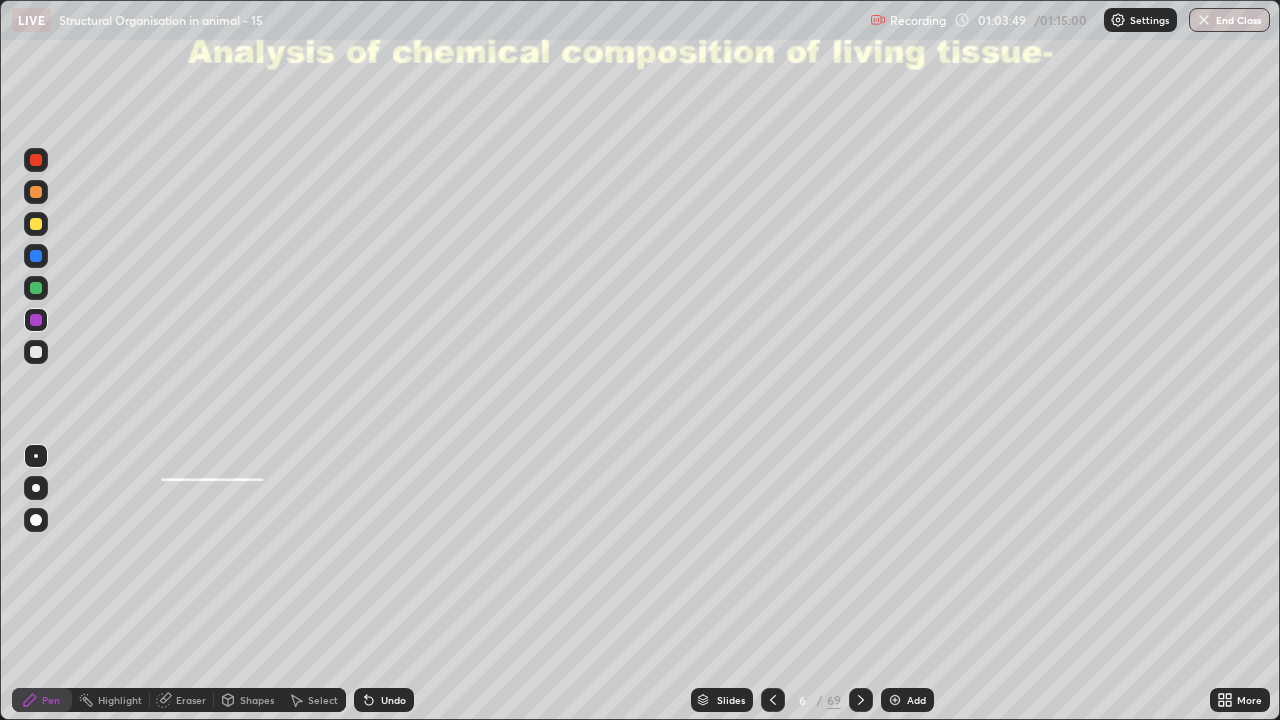 click on "Undo" at bounding box center (384, 700) 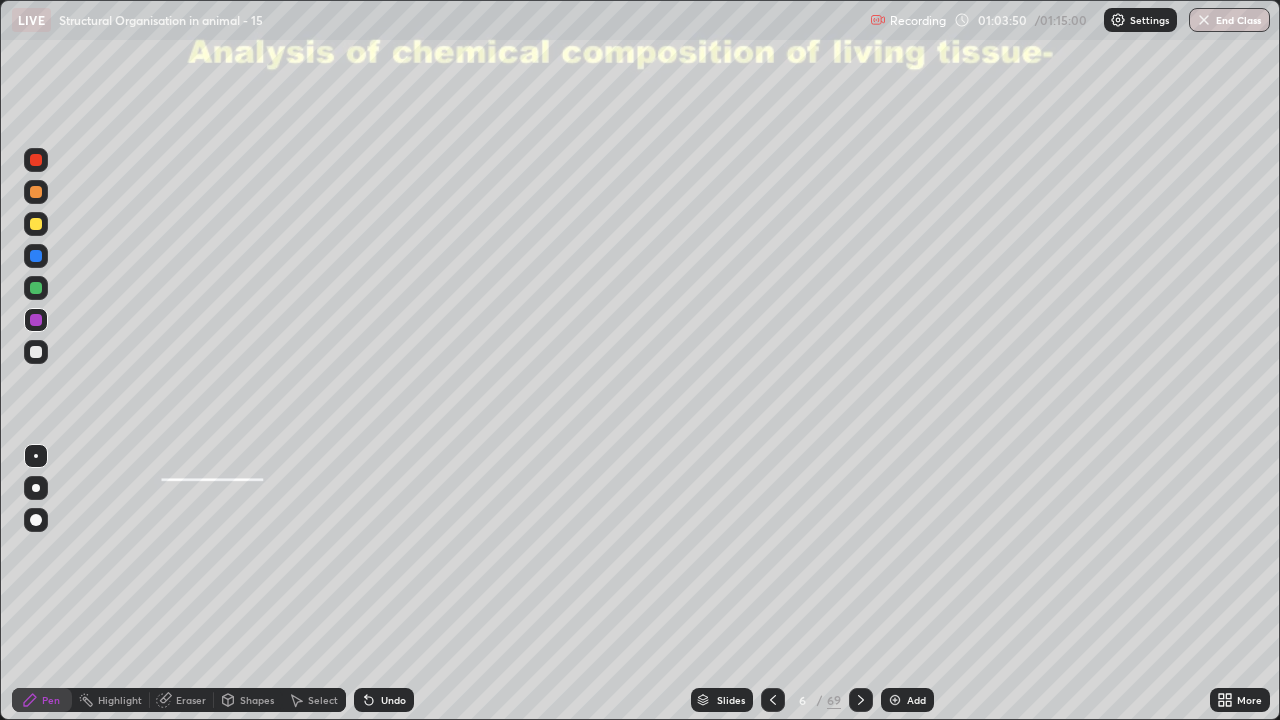 click on "Undo" at bounding box center (384, 700) 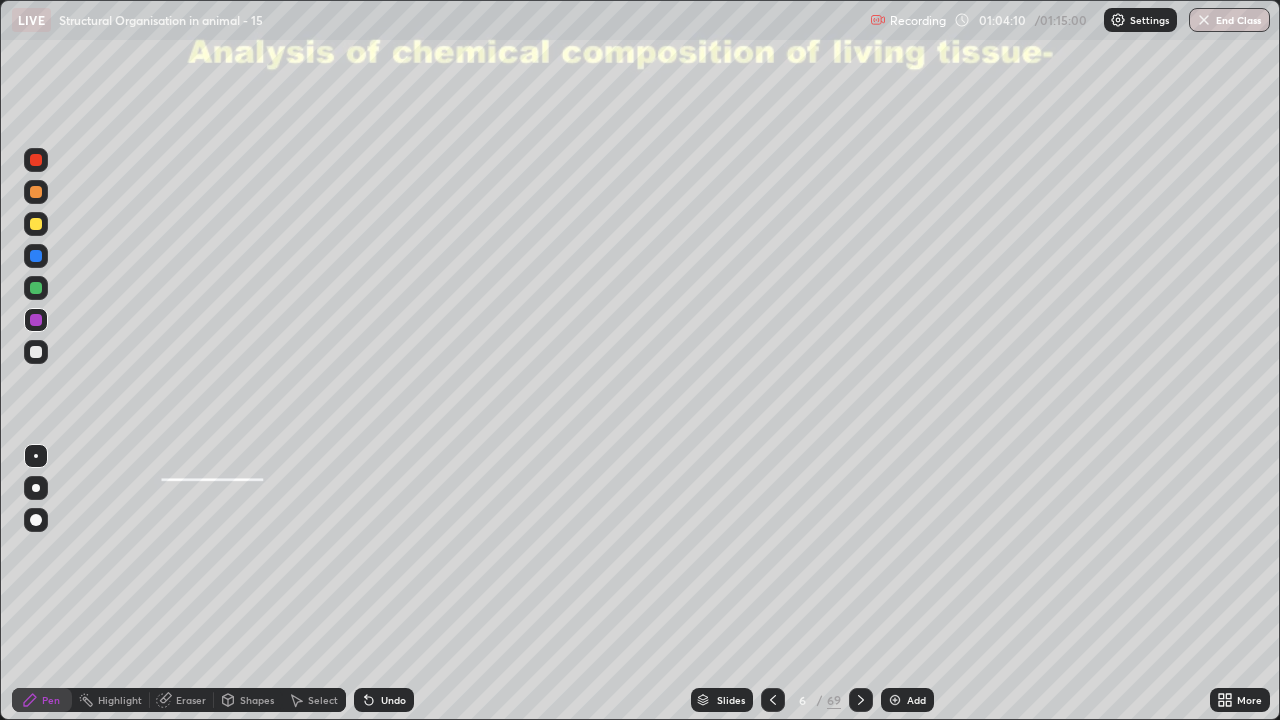 click at bounding box center [36, 352] 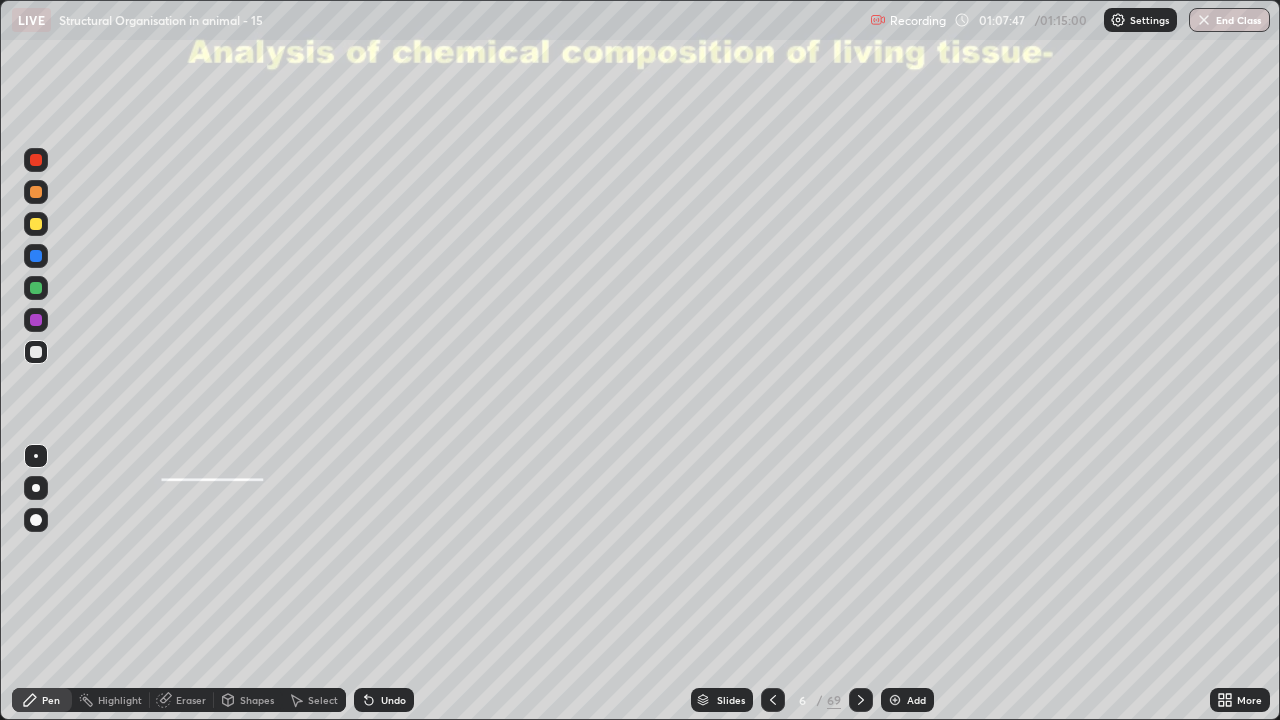 click on "End Class" at bounding box center (1229, 20) 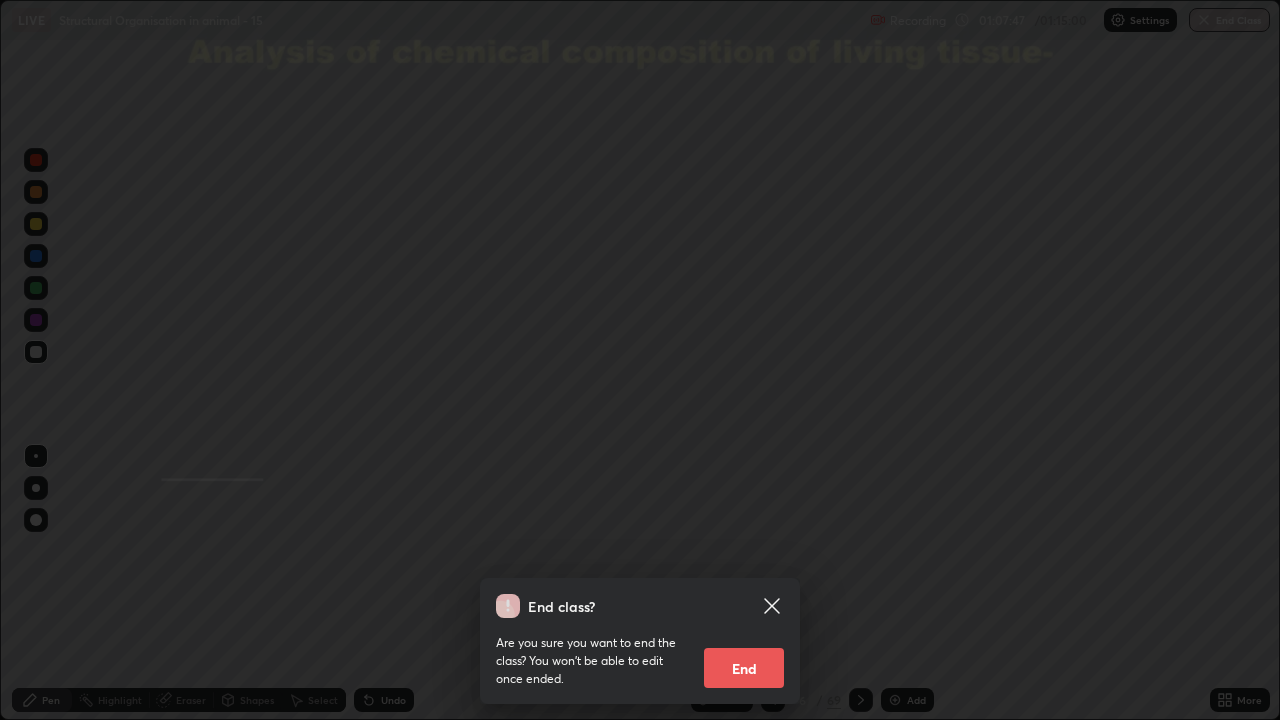 click on "End" at bounding box center [744, 668] 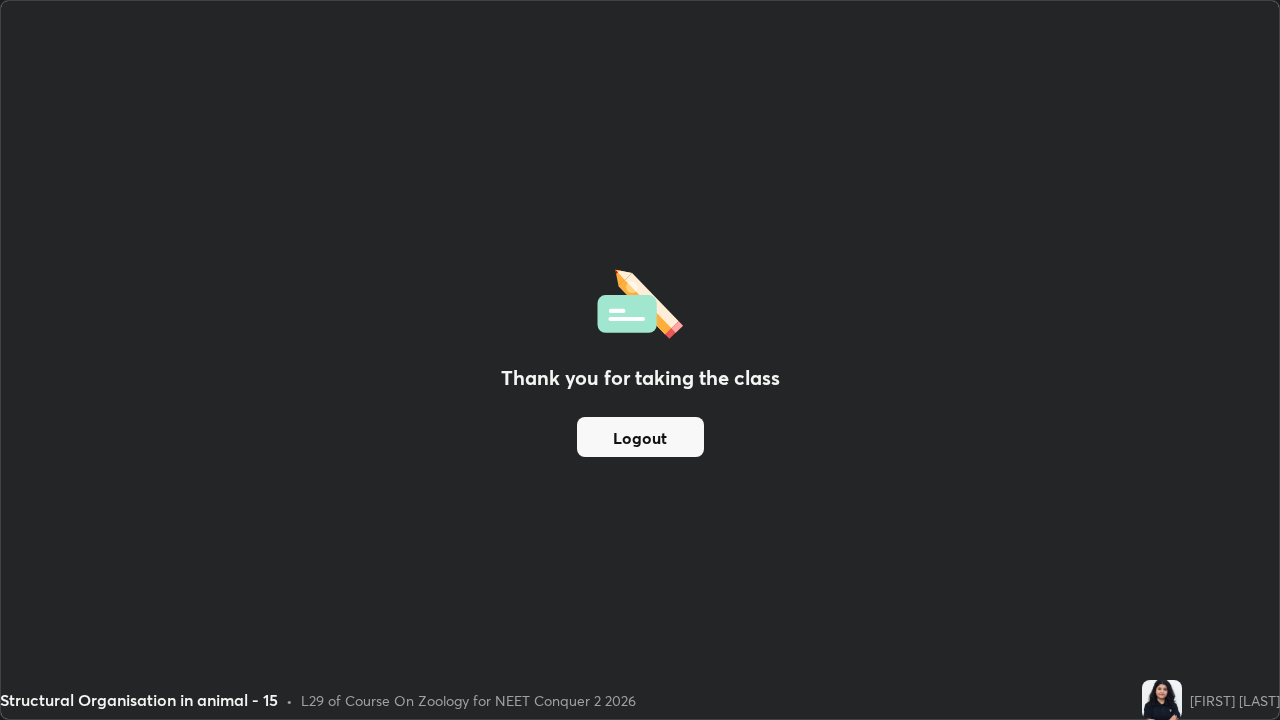 click on "Logout" at bounding box center (640, 437) 